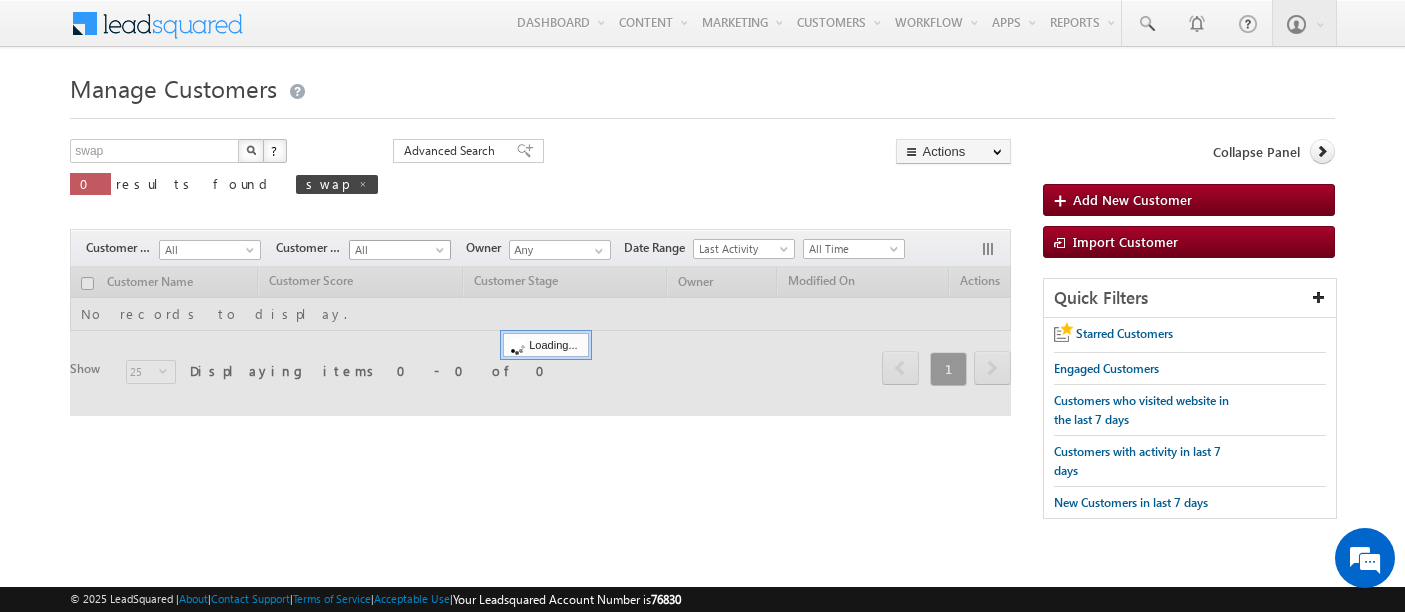scroll, scrollTop: 0, scrollLeft: 0, axis: both 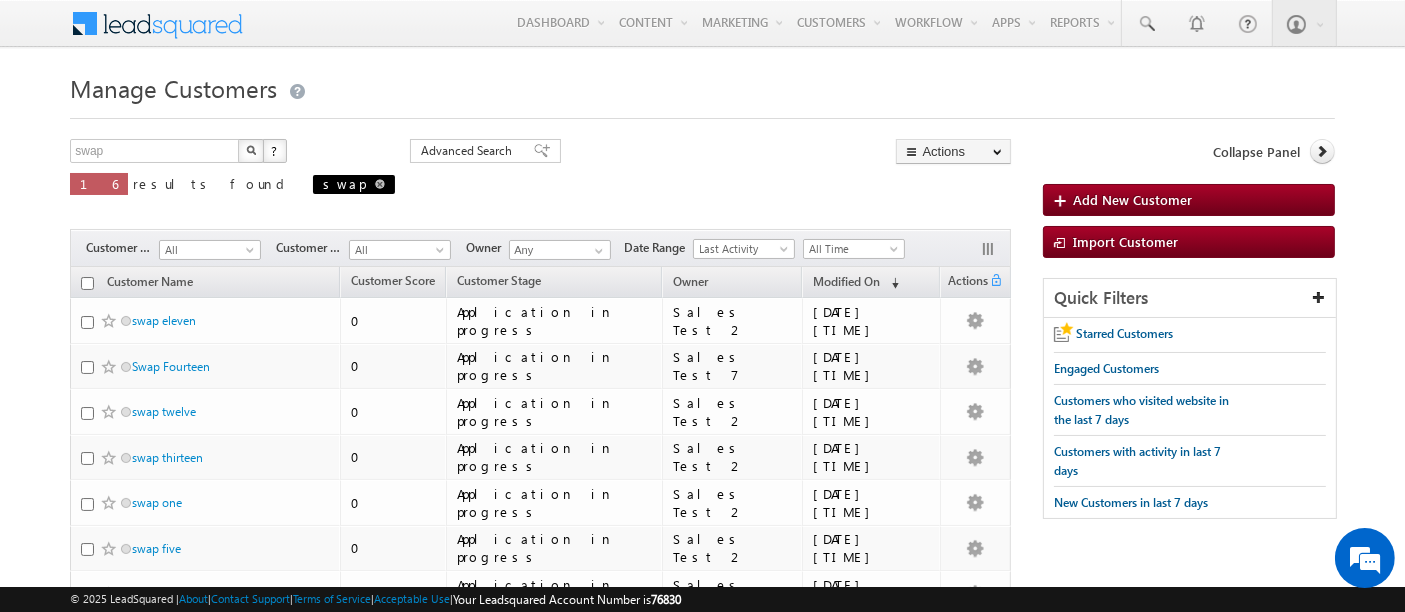 click at bounding box center [380, 184] 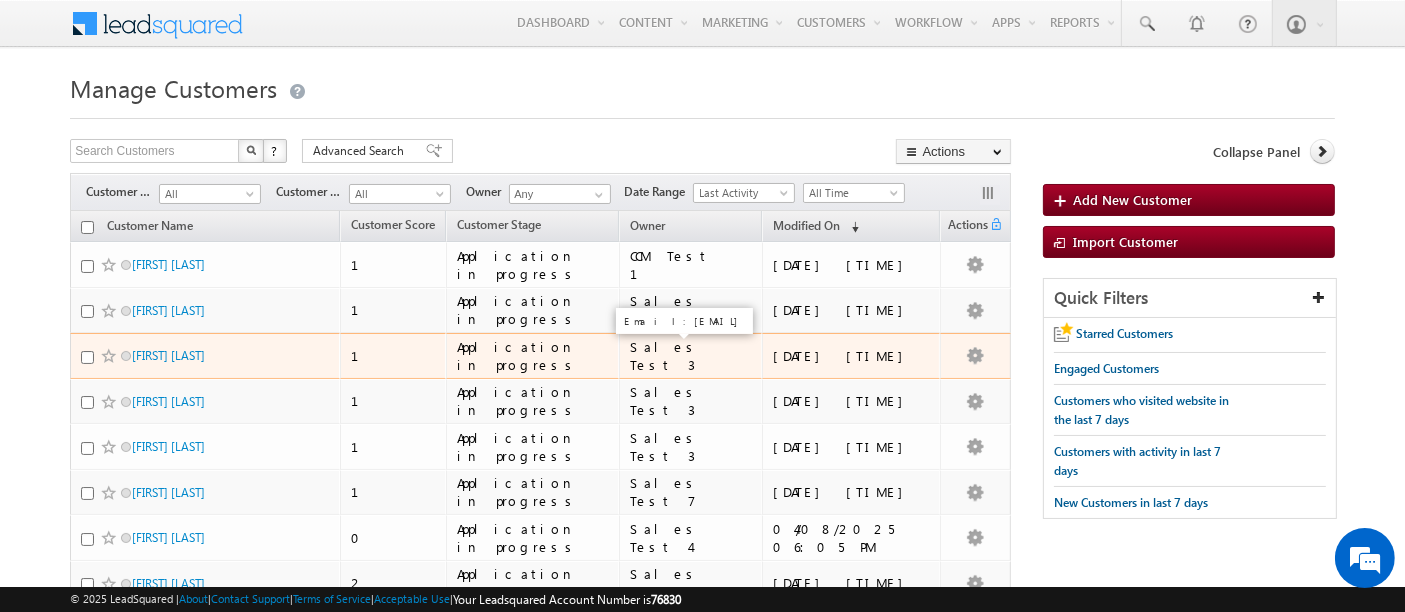 scroll, scrollTop: 0, scrollLeft: 0, axis: both 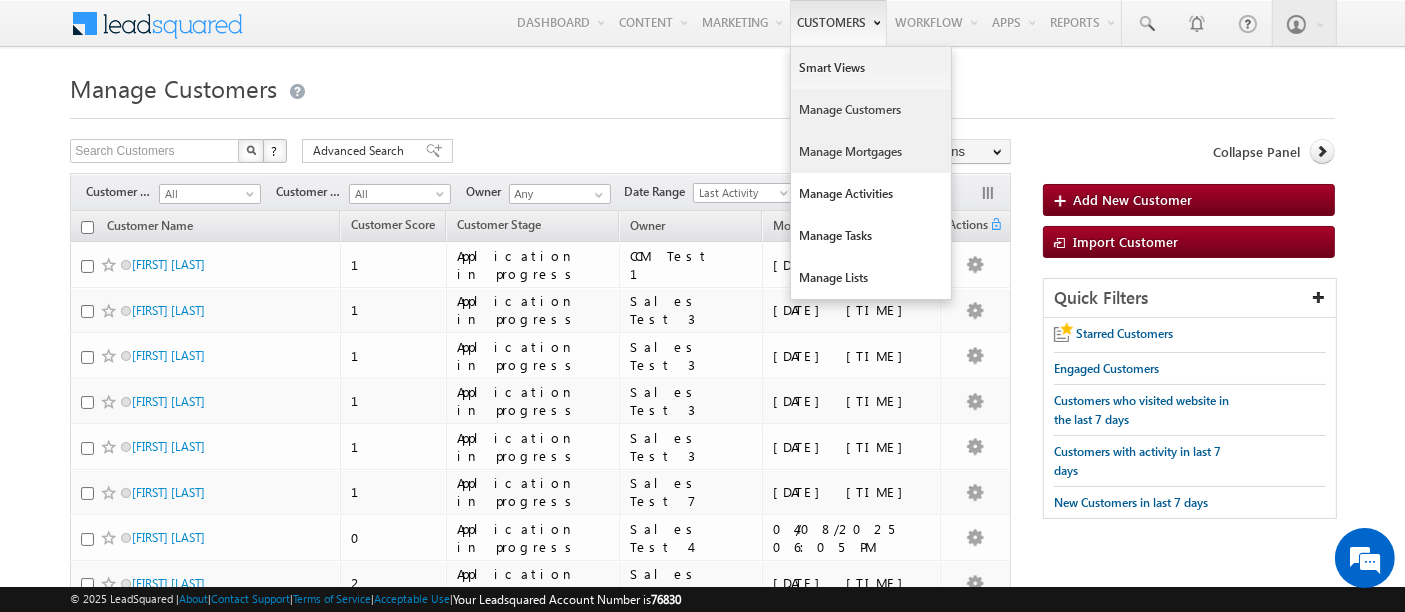 click on "Manage Mortgages" at bounding box center [871, 152] 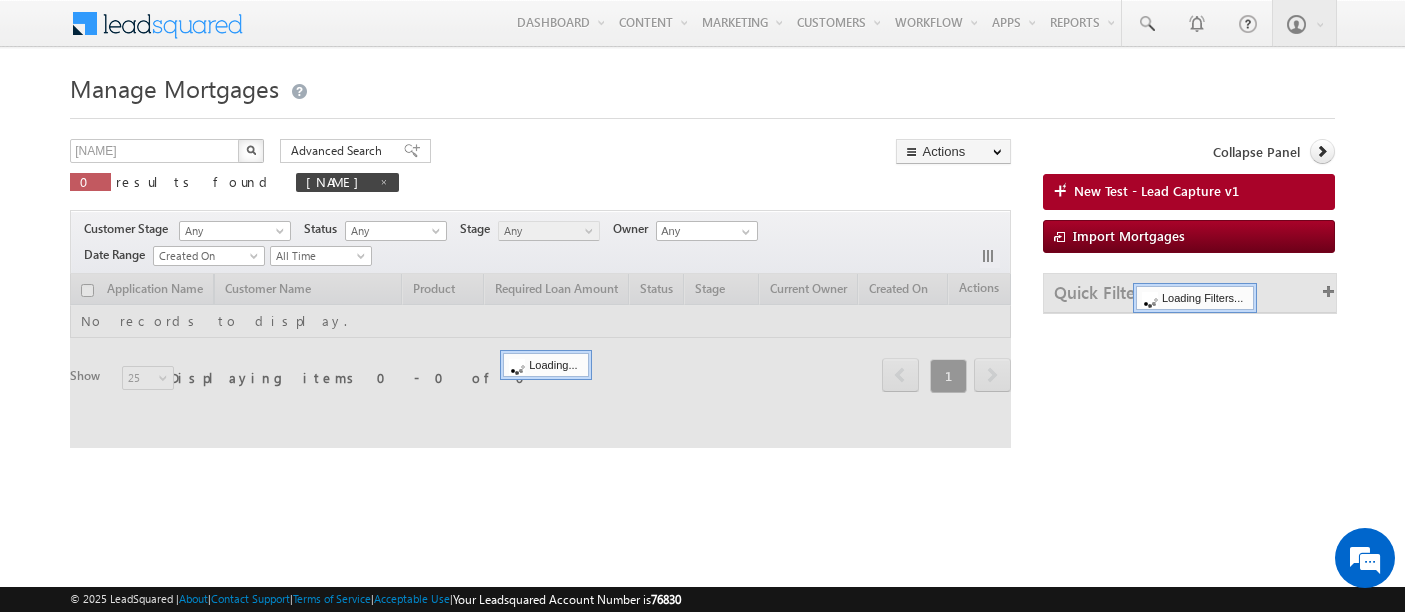 scroll, scrollTop: 0, scrollLeft: 0, axis: both 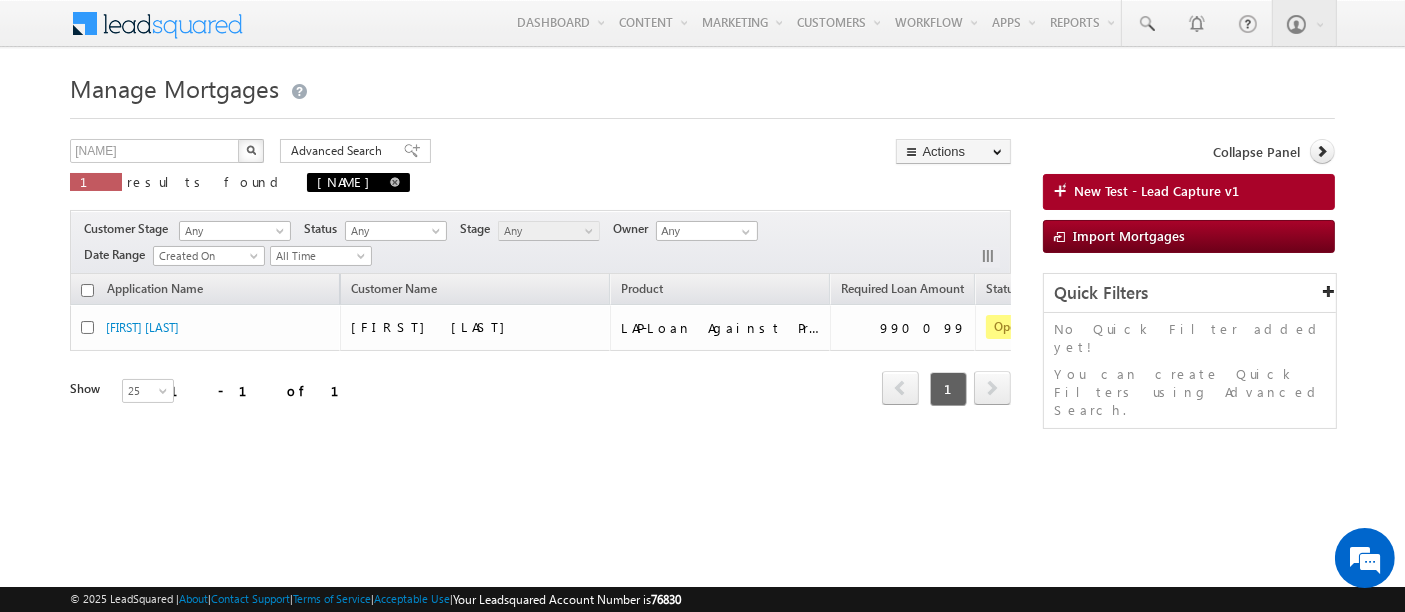 click at bounding box center [395, 182] 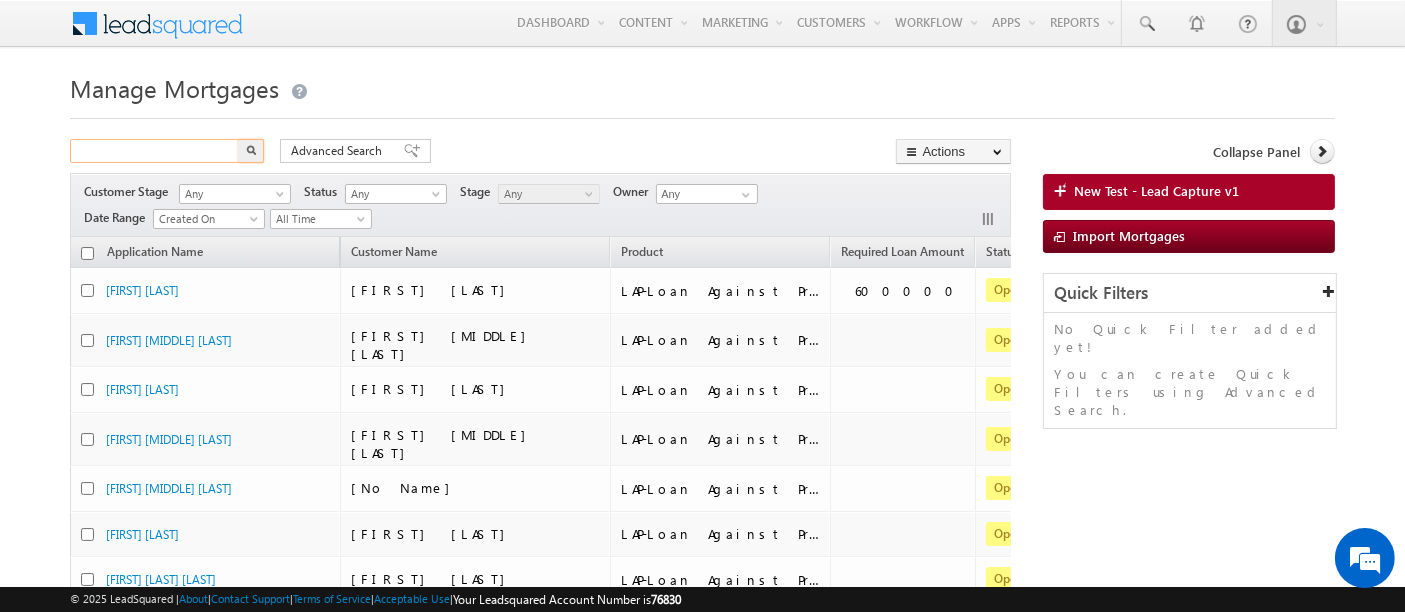 click at bounding box center (155, 151) 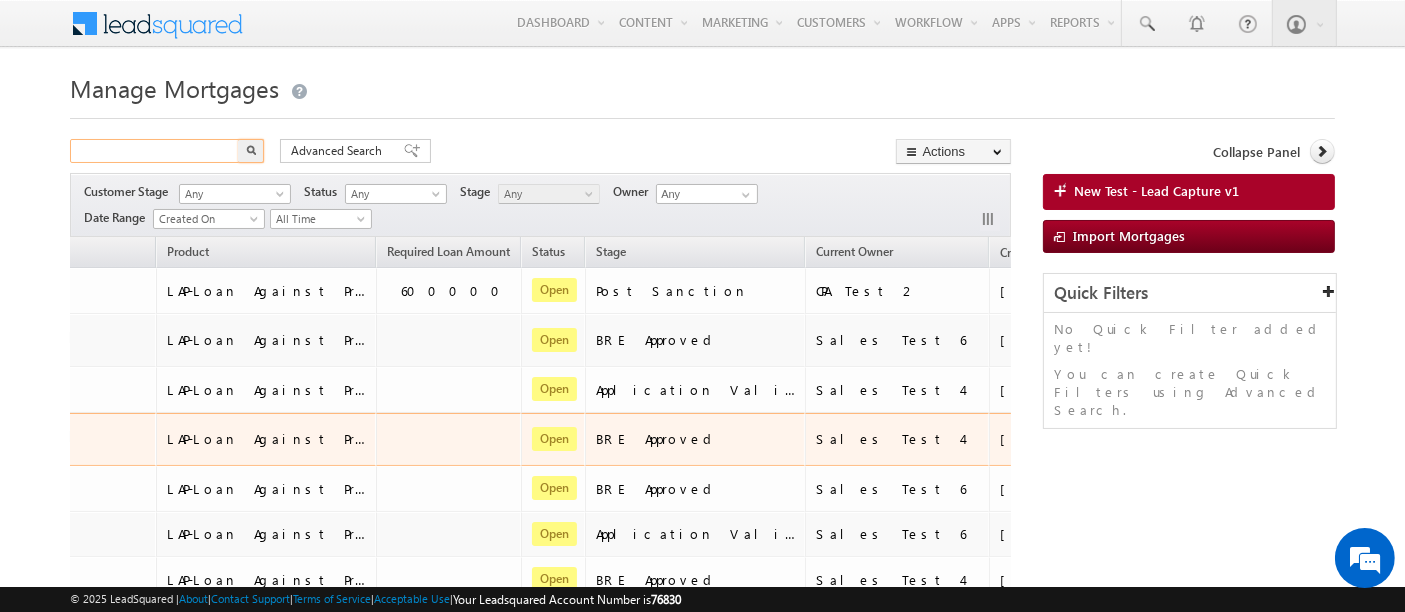 scroll, scrollTop: 0, scrollLeft: 0, axis: both 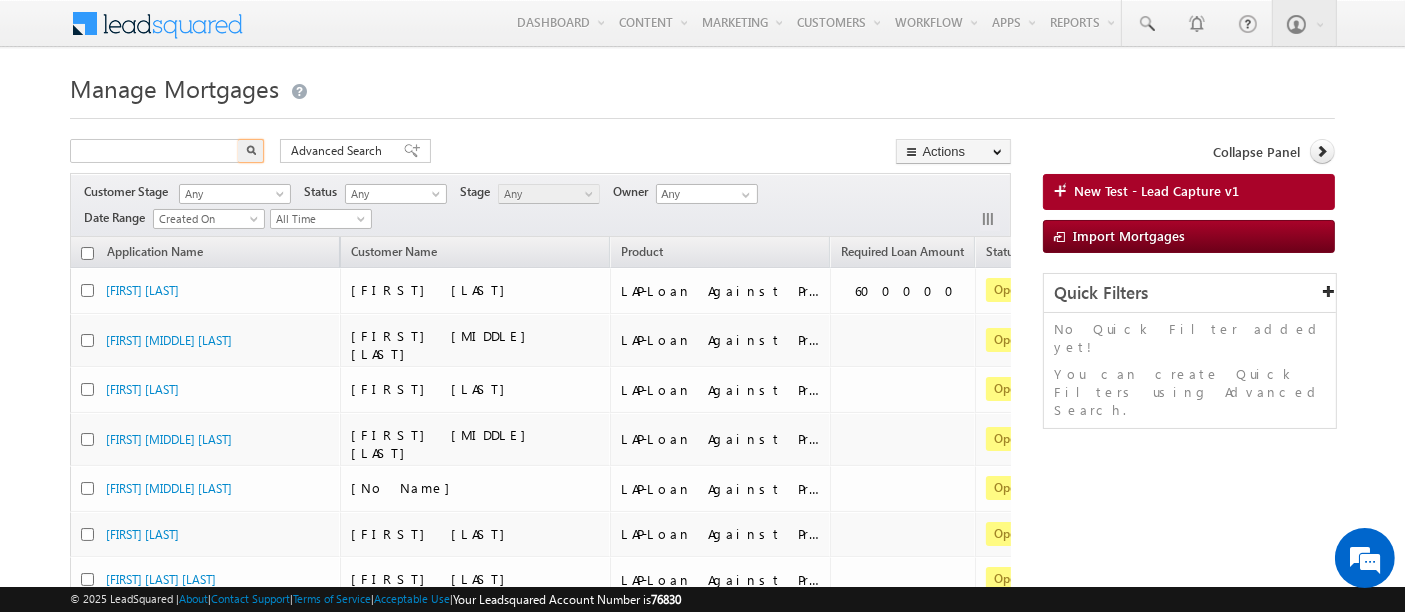 type on "Search Mortgages" 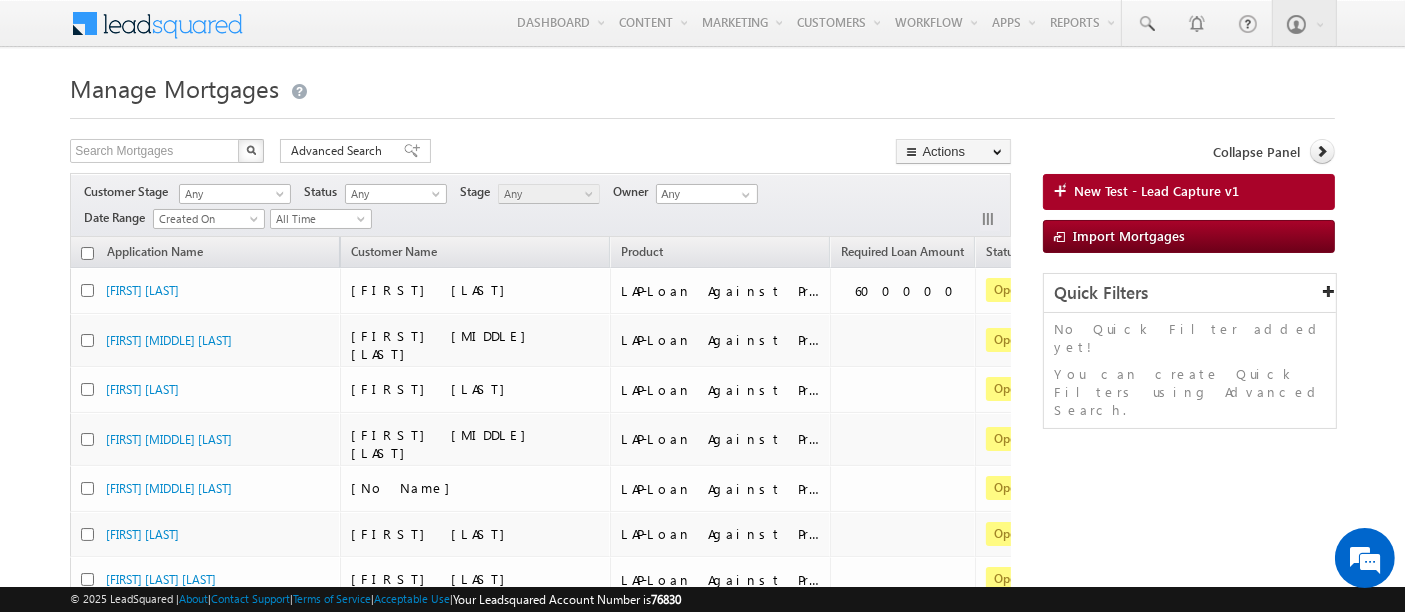 click on "Menu
Vishaw Kashyap
visha w.kas hyap+ 1@kis sht.c thrin" at bounding box center [702, 770] 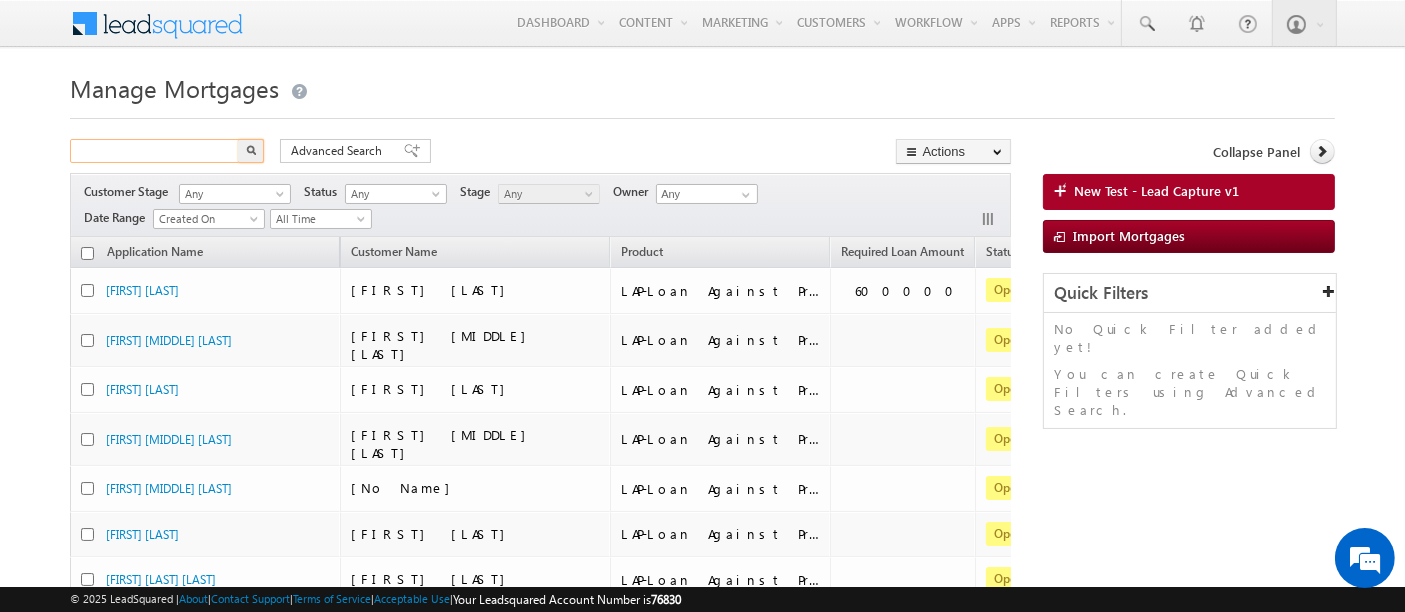 click at bounding box center [155, 151] 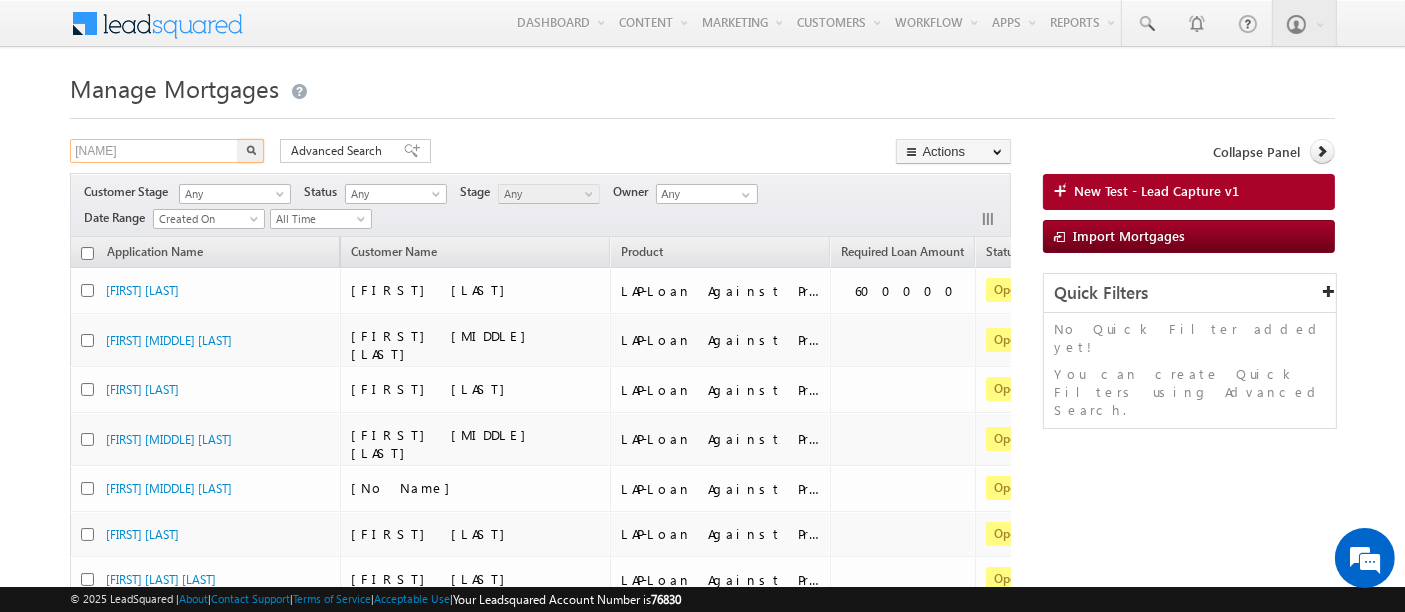 type on "bhola" 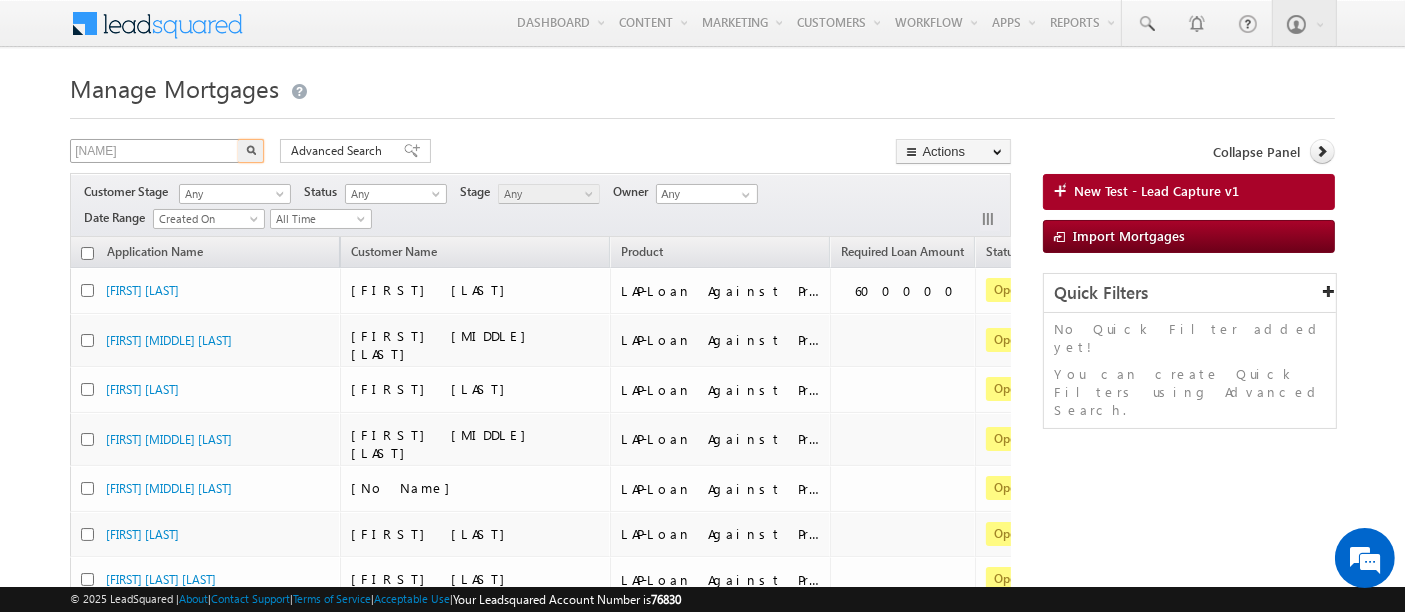 click at bounding box center [251, 151] 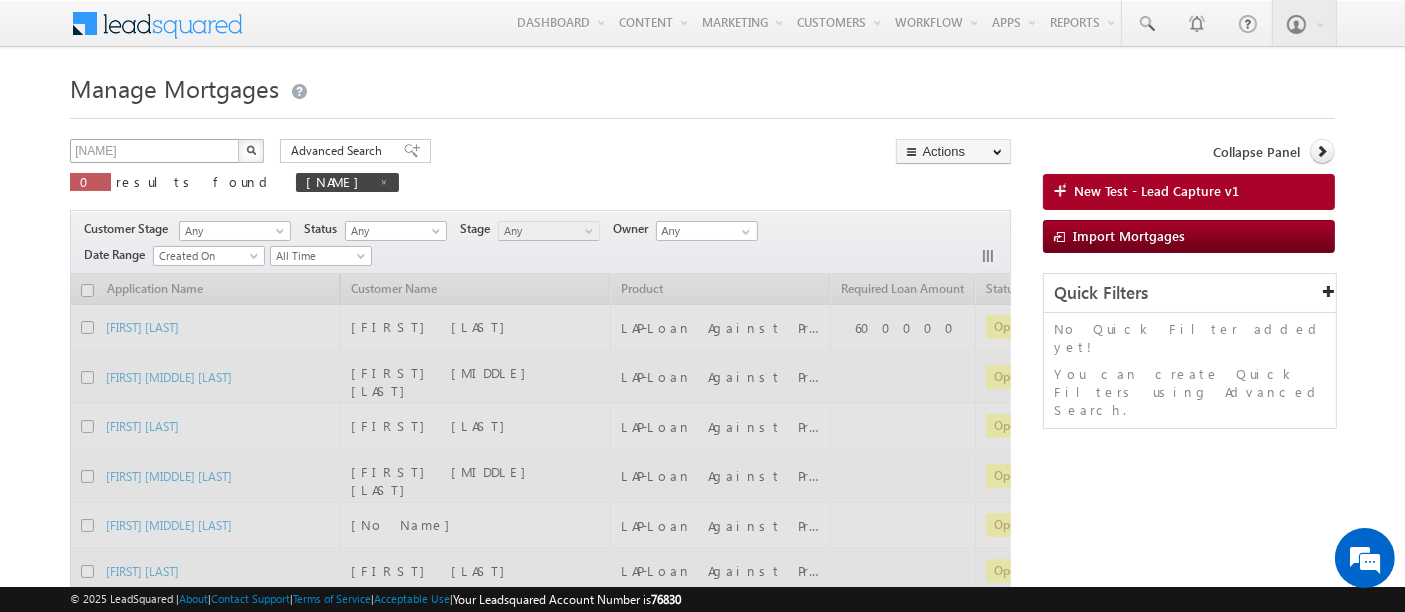 type 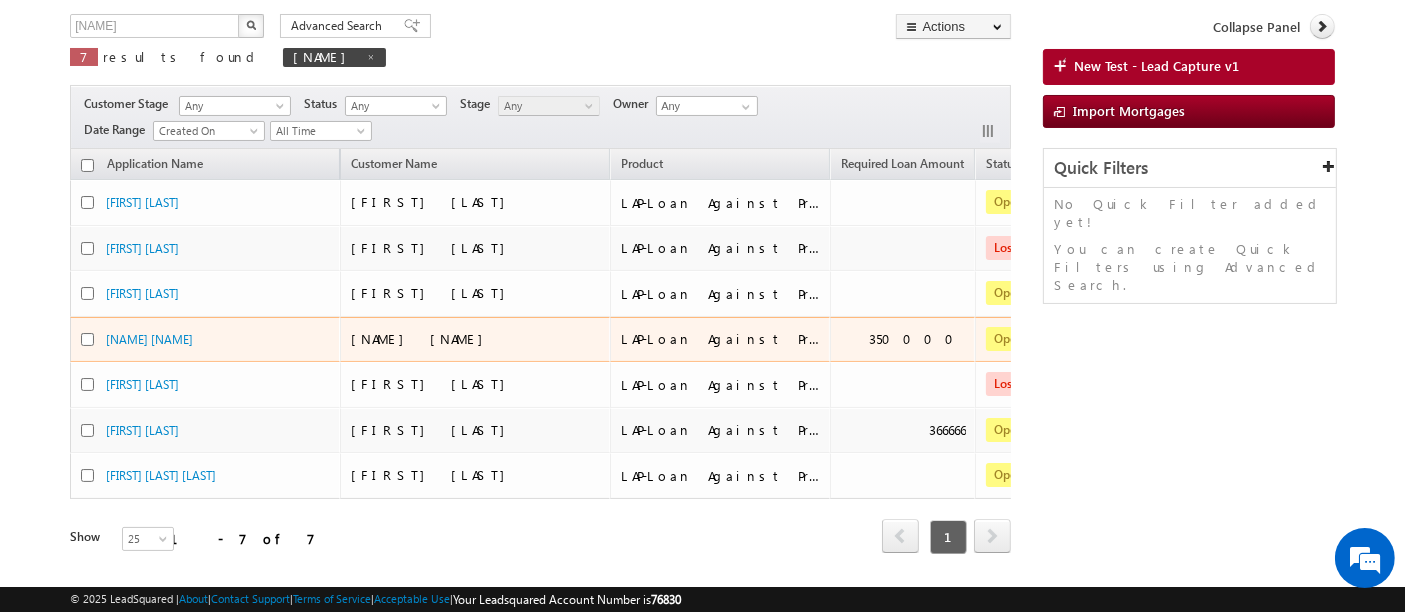 scroll, scrollTop: 128, scrollLeft: 0, axis: vertical 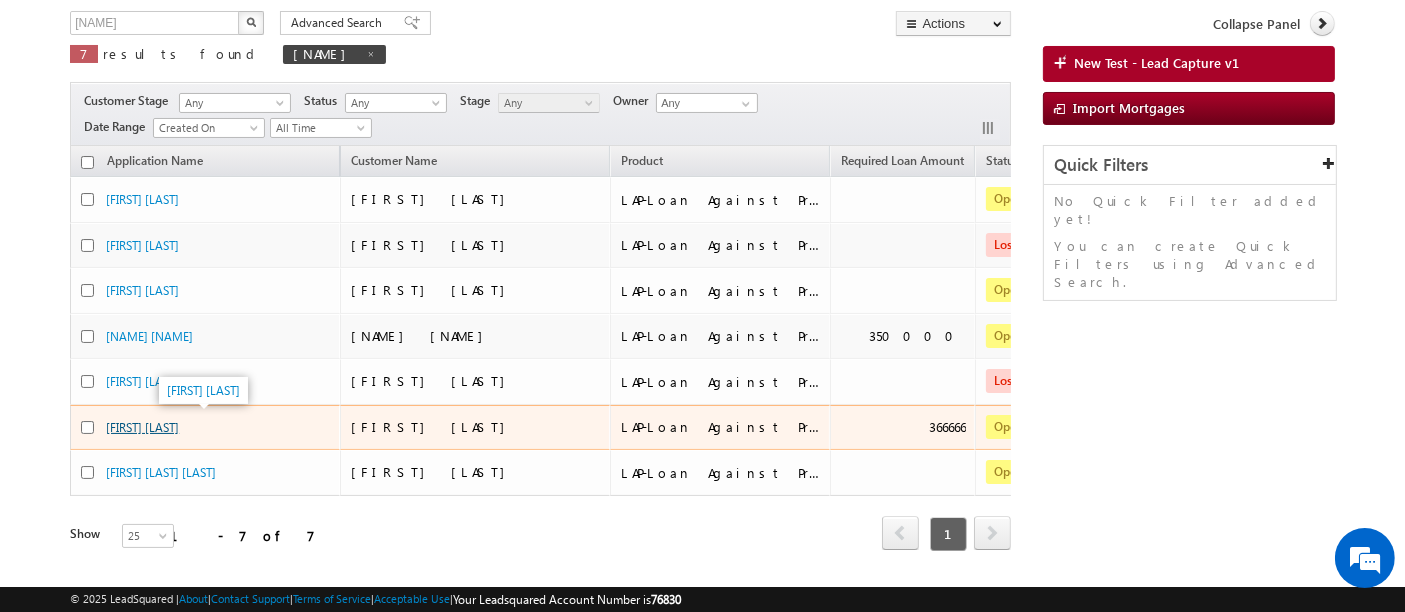 click on "Bhola kuruvilla" at bounding box center (142, 427) 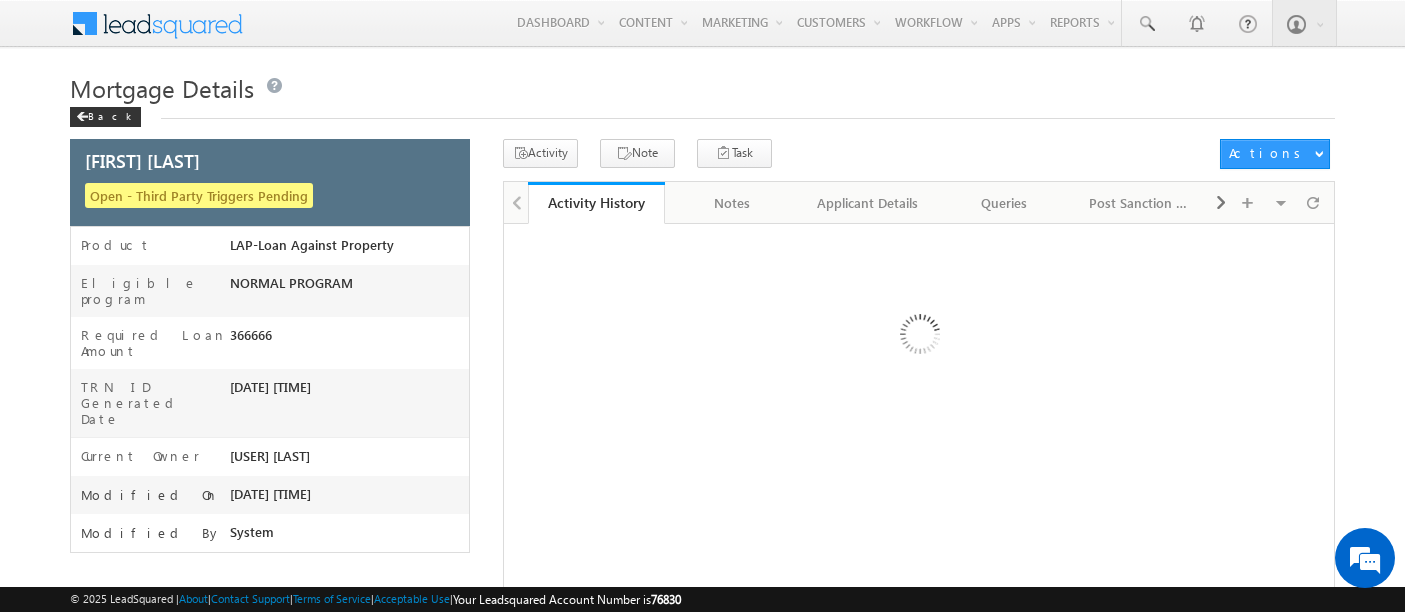 scroll, scrollTop: 0, scrollLeft: 0, axis: both 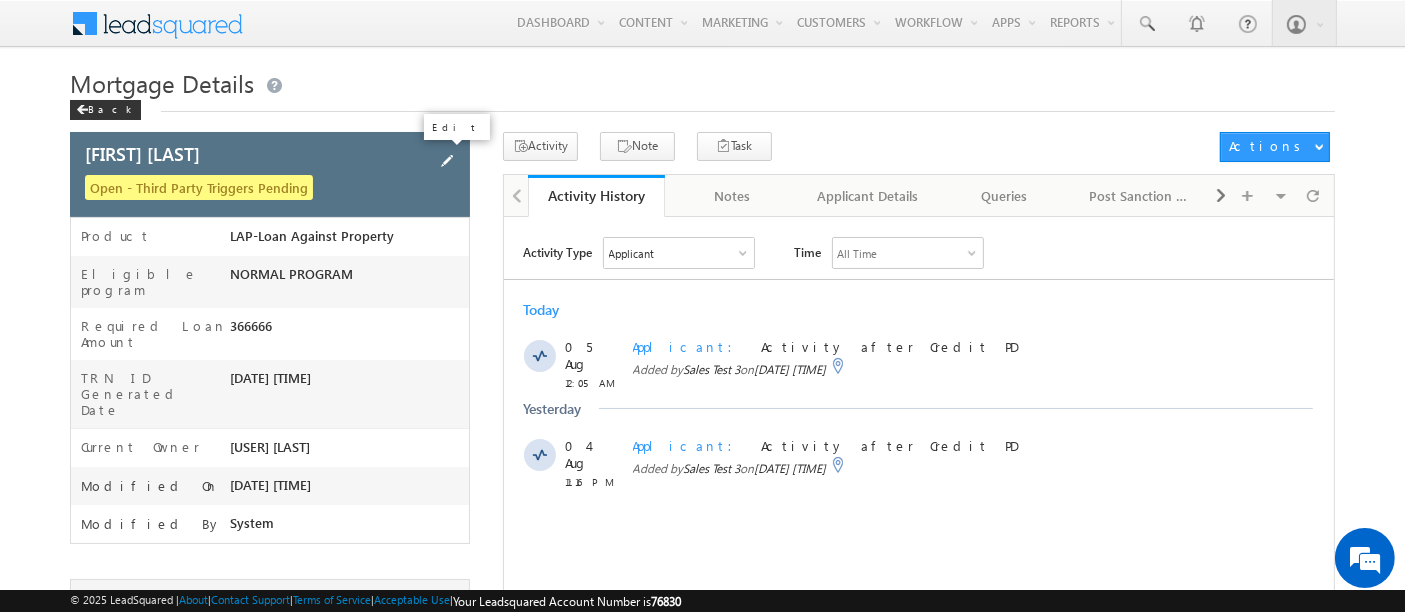 click at bounding box center (447, 161) 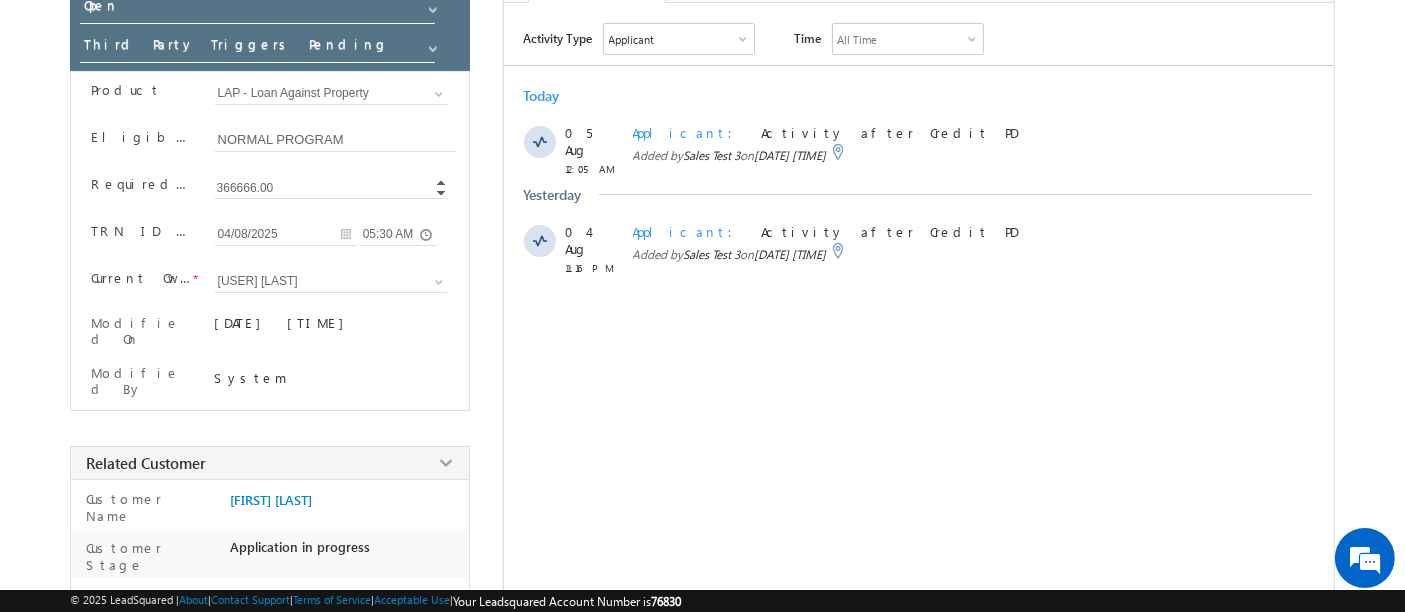 scroll, scrollTop: 215, scrollLeft: 0, axis: vertical 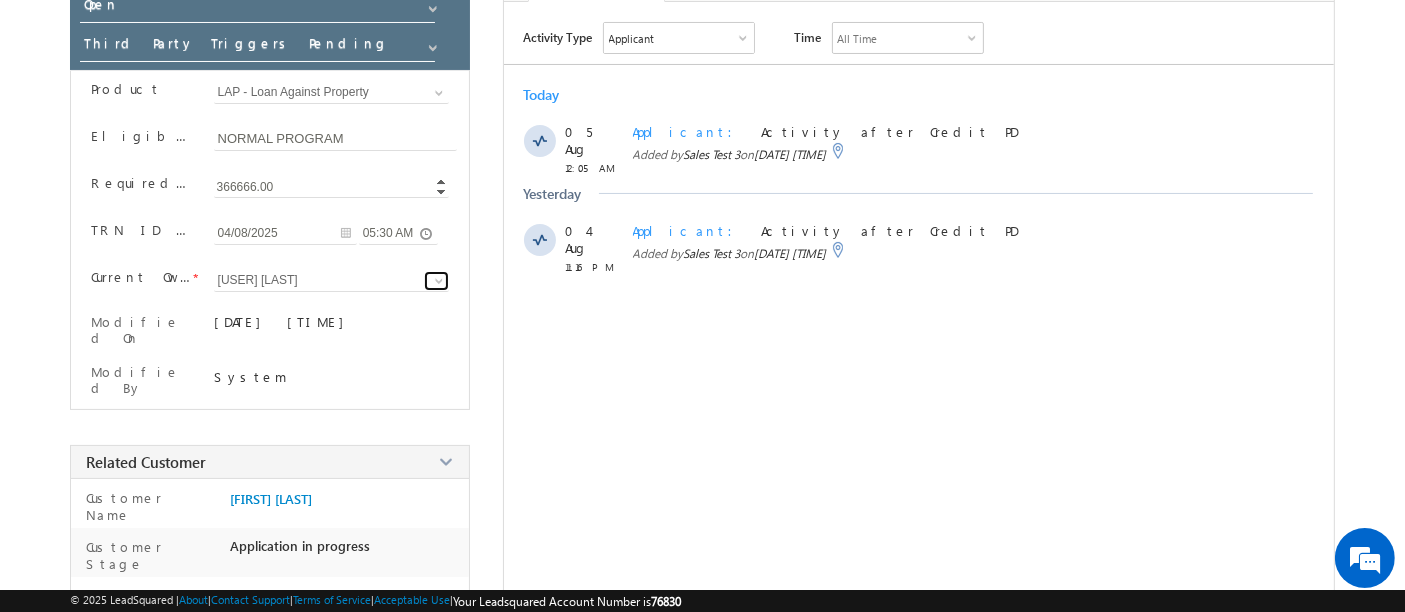 click at bounding box center [439, 281] 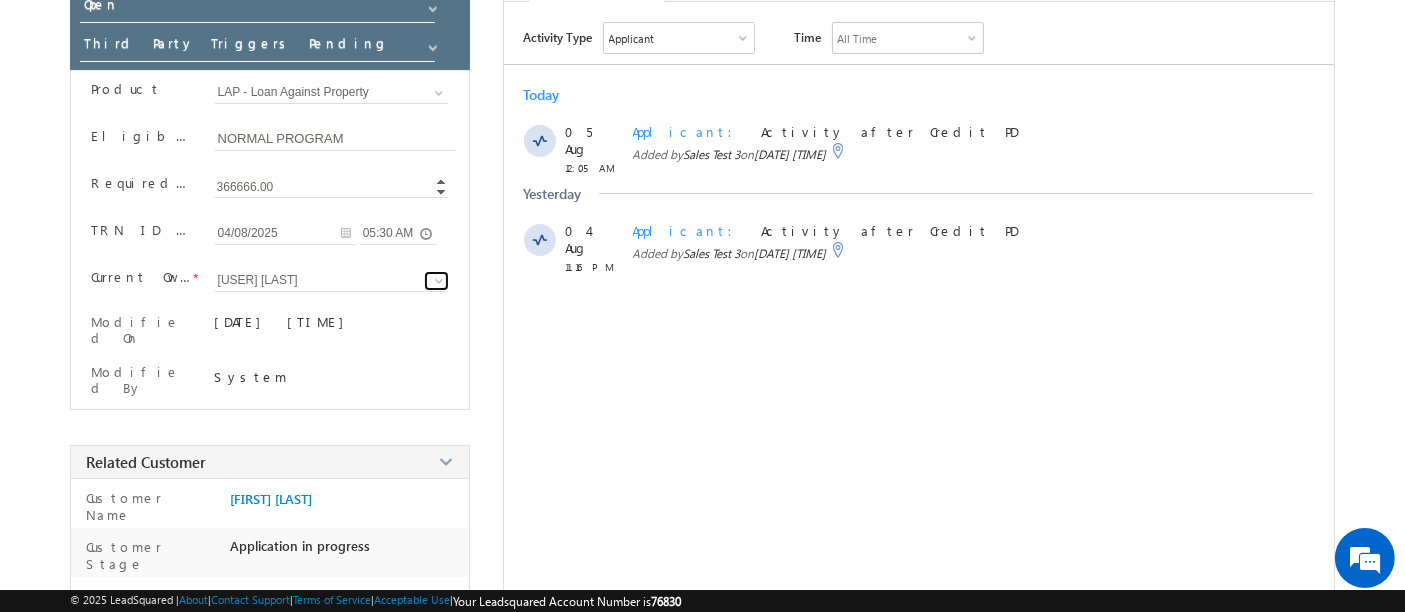 click at bounding box center (439, 281) 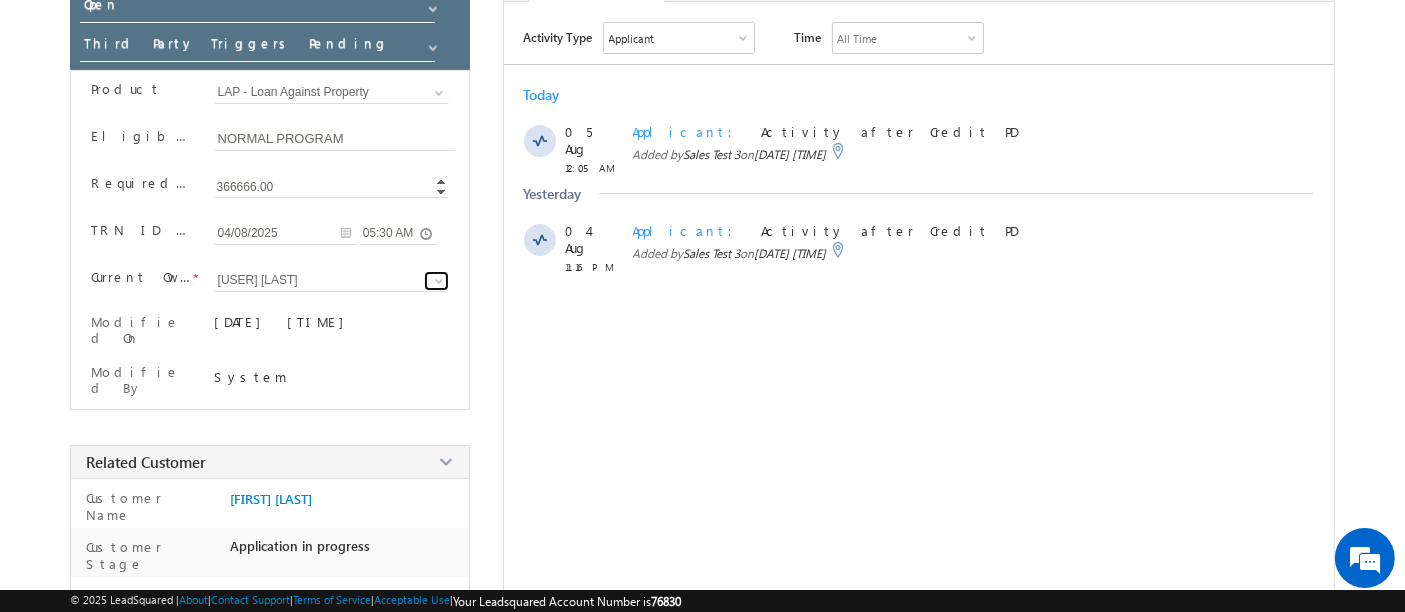 click at bounding box center (439, 281) 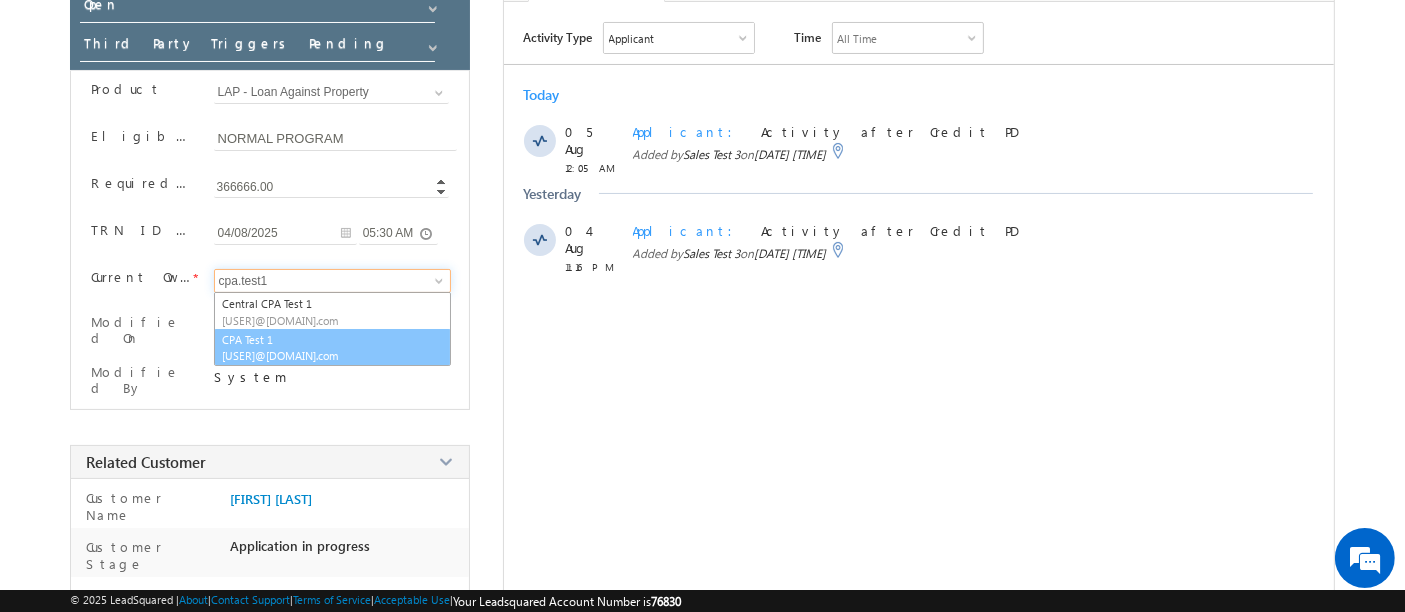 click on "[COMPANY] [FIRST]   [EMAIL]@[EXAMPLE.COM]" at bounding box center [333, 348] 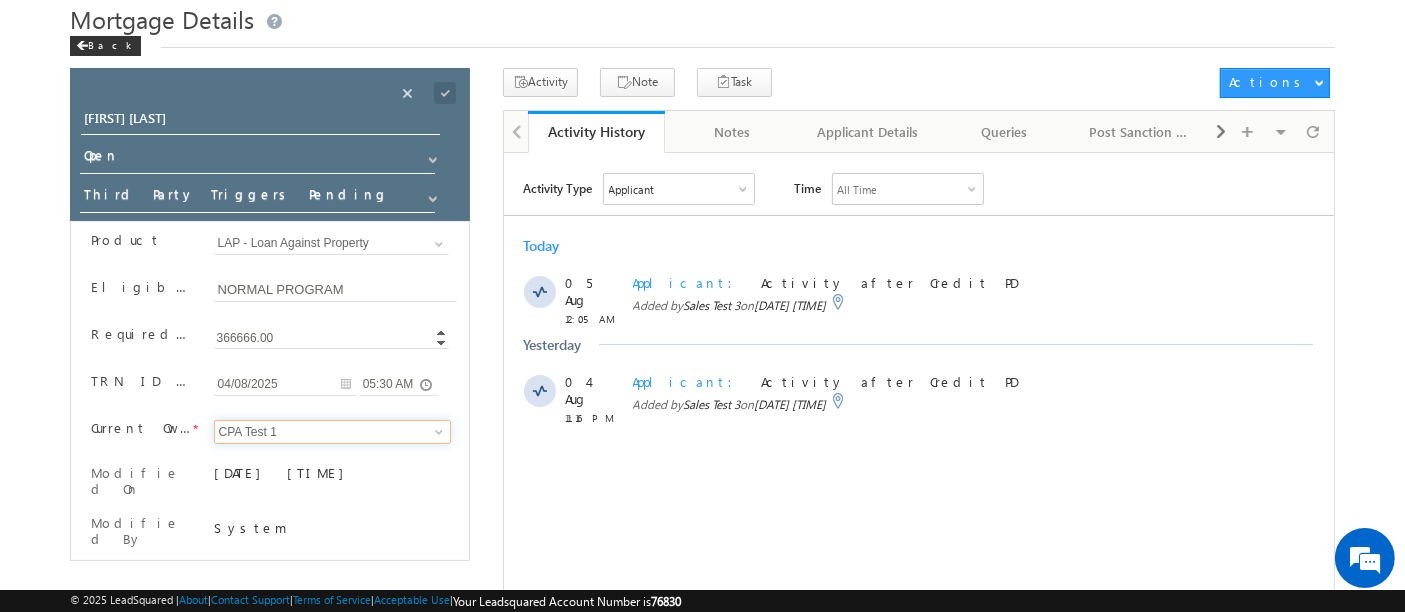 scroll, scrollTop: 63, scrollLeft: 0, axis: vertical 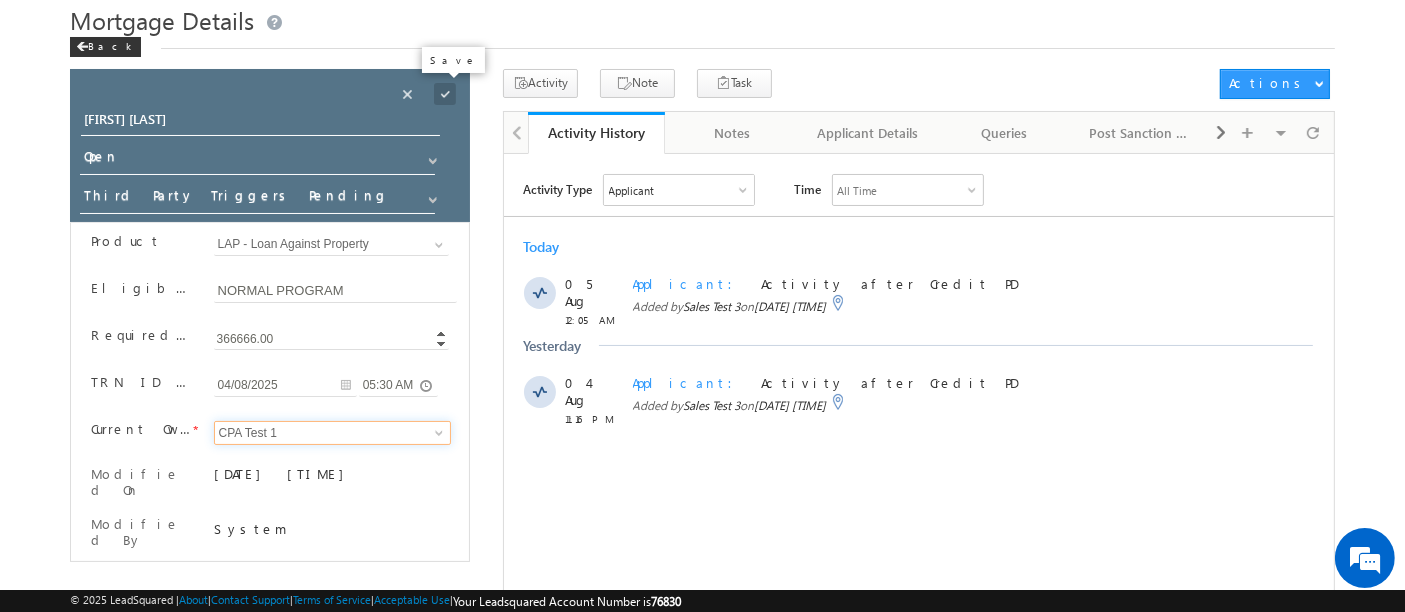 type on "CPA Test 1" 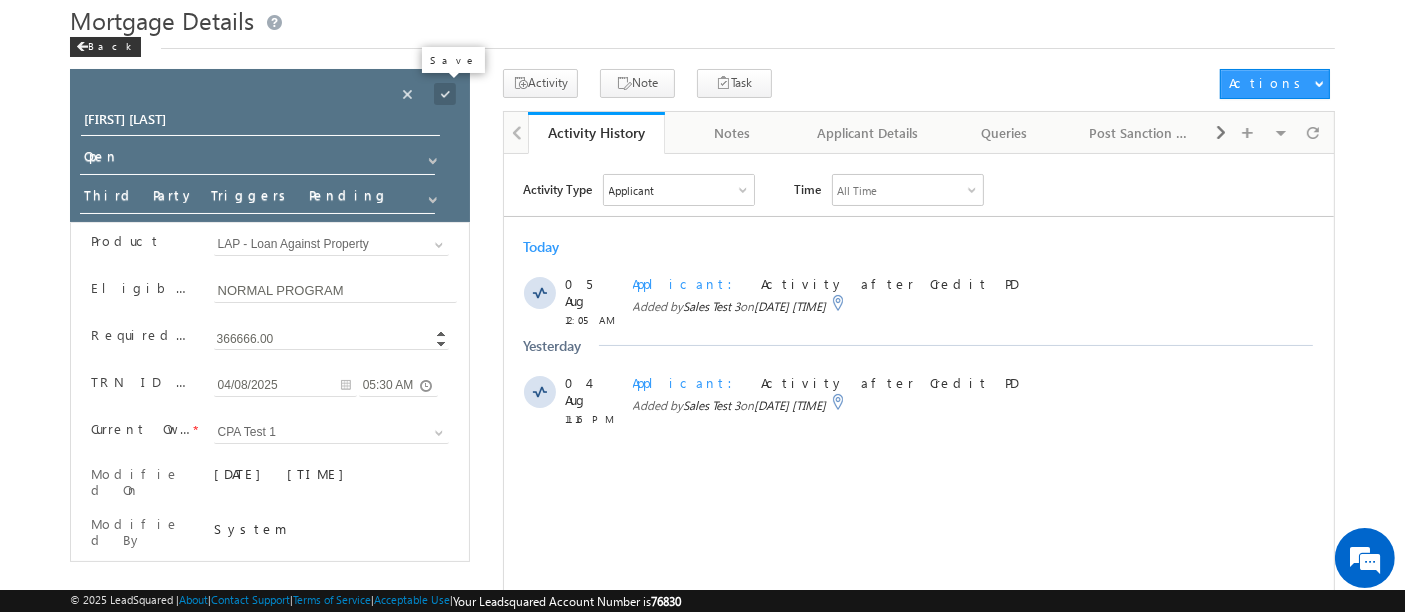 click at bounding box center (445, 94) 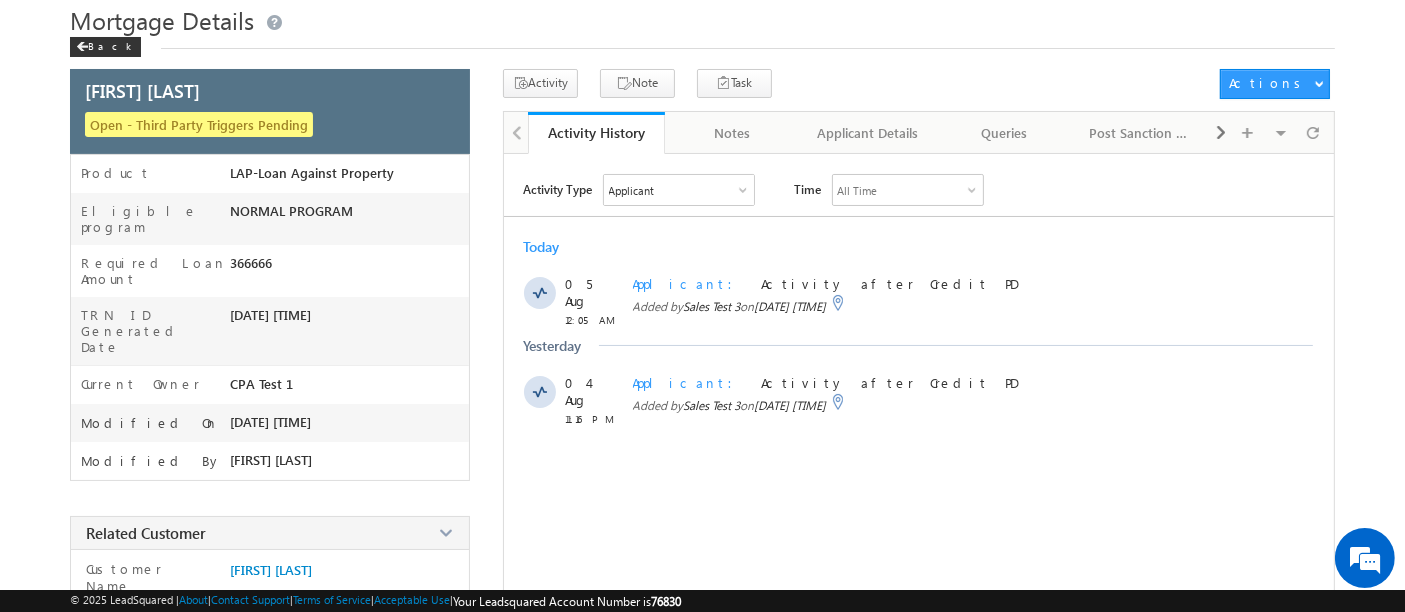 scroll, scrollTop: 0, scrollLeft: 0, axis: both 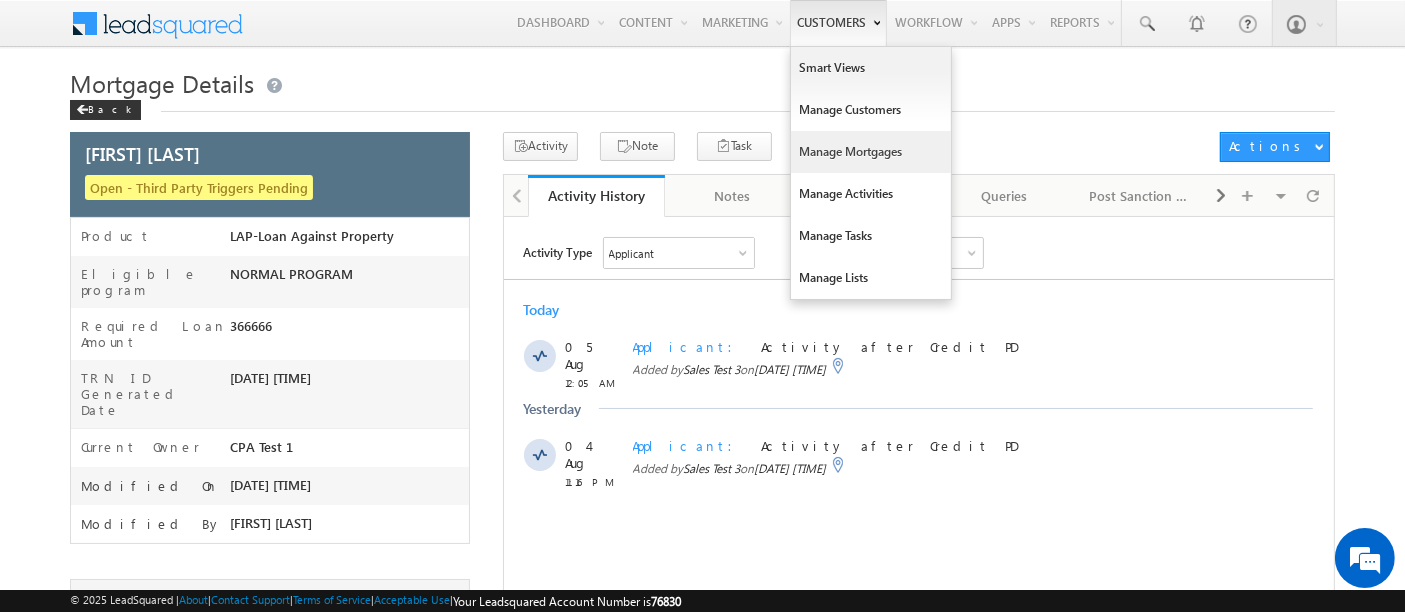 click on "Manage Mortgages" at bounding box center (871, 152) 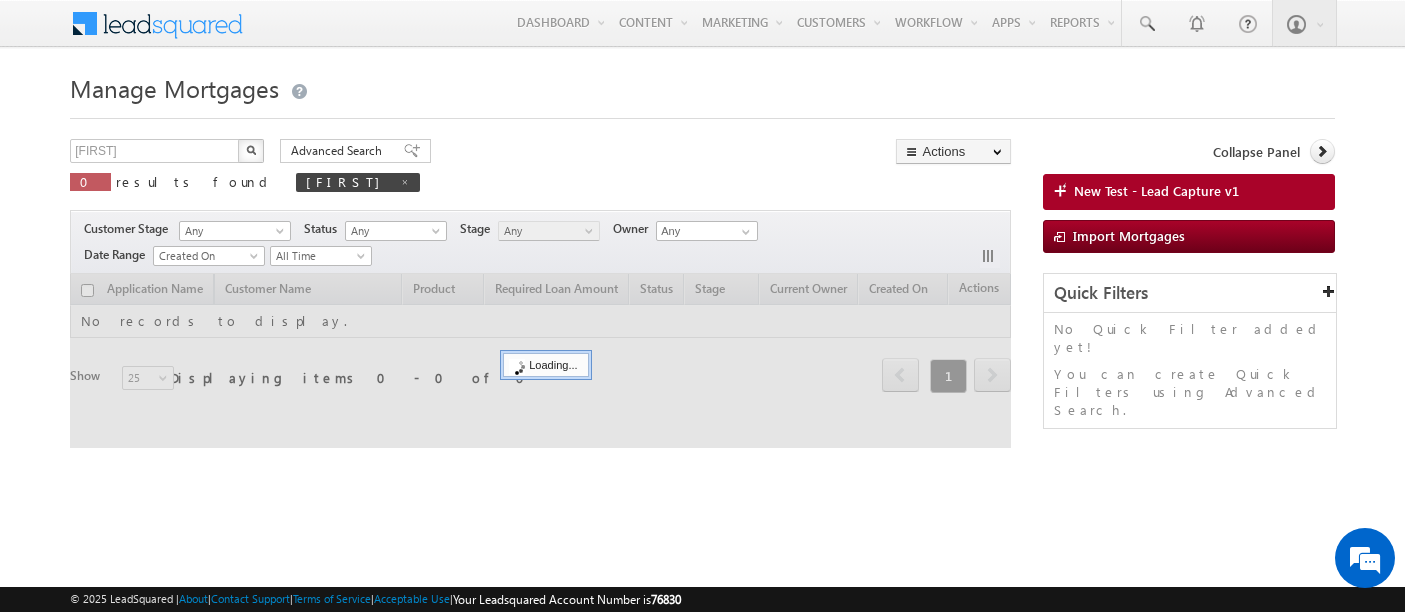 scroll, scrollTop: 0, scrollLeft: 0, axis: both 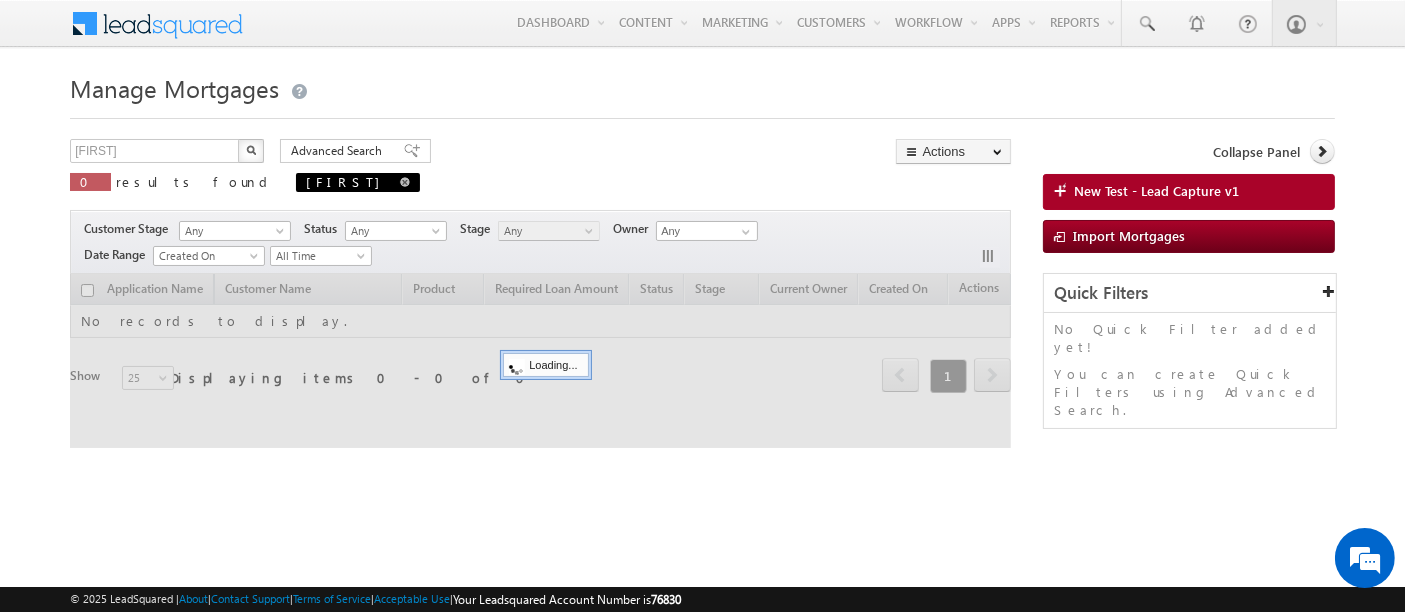 click at bounding box center (405, 182) 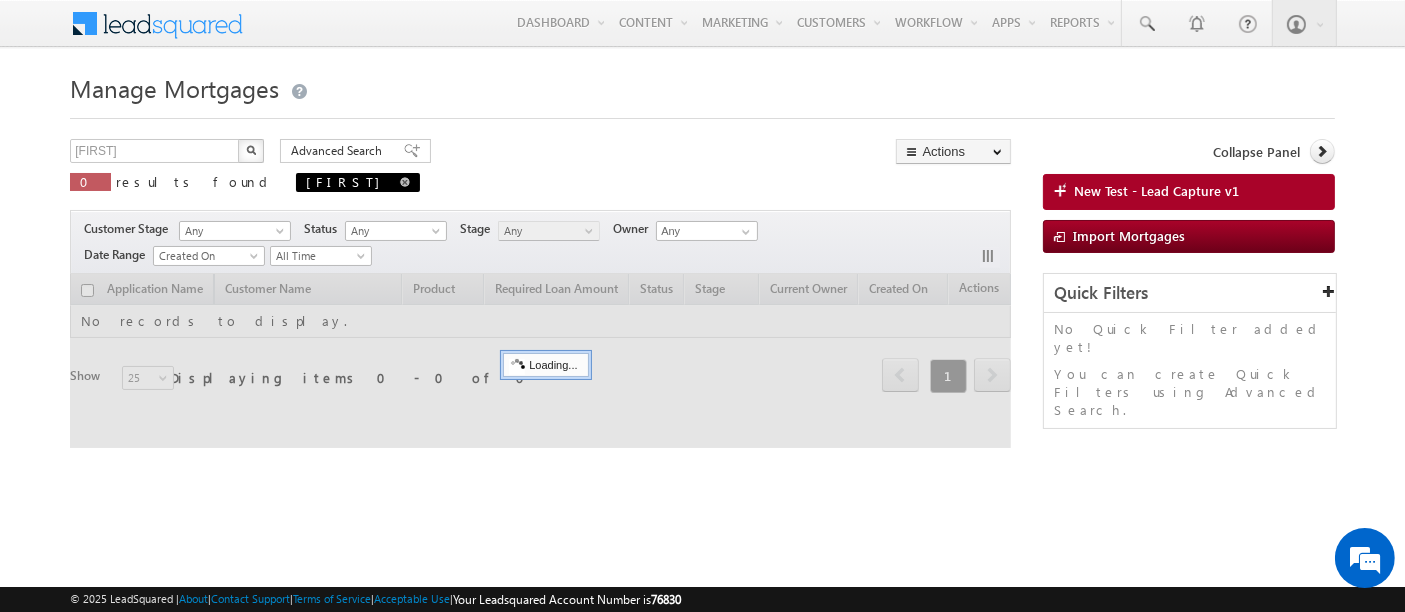 type on "Search Mortgages" 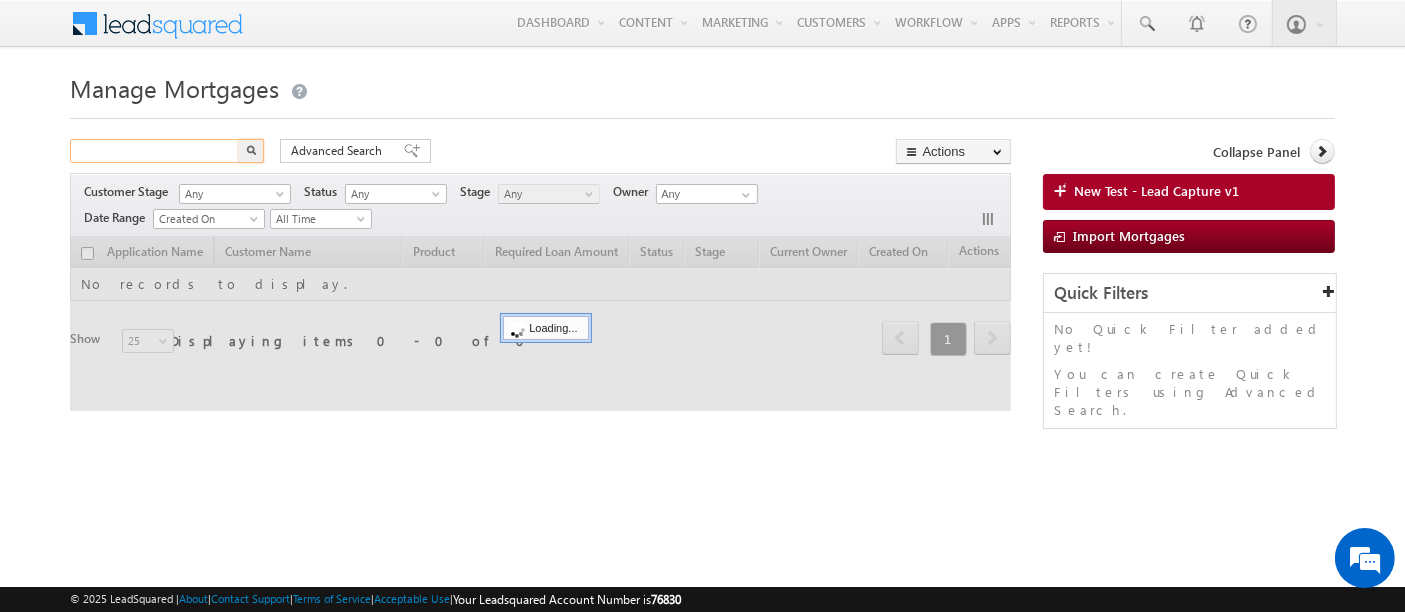 click at bounding box center [155, 151] 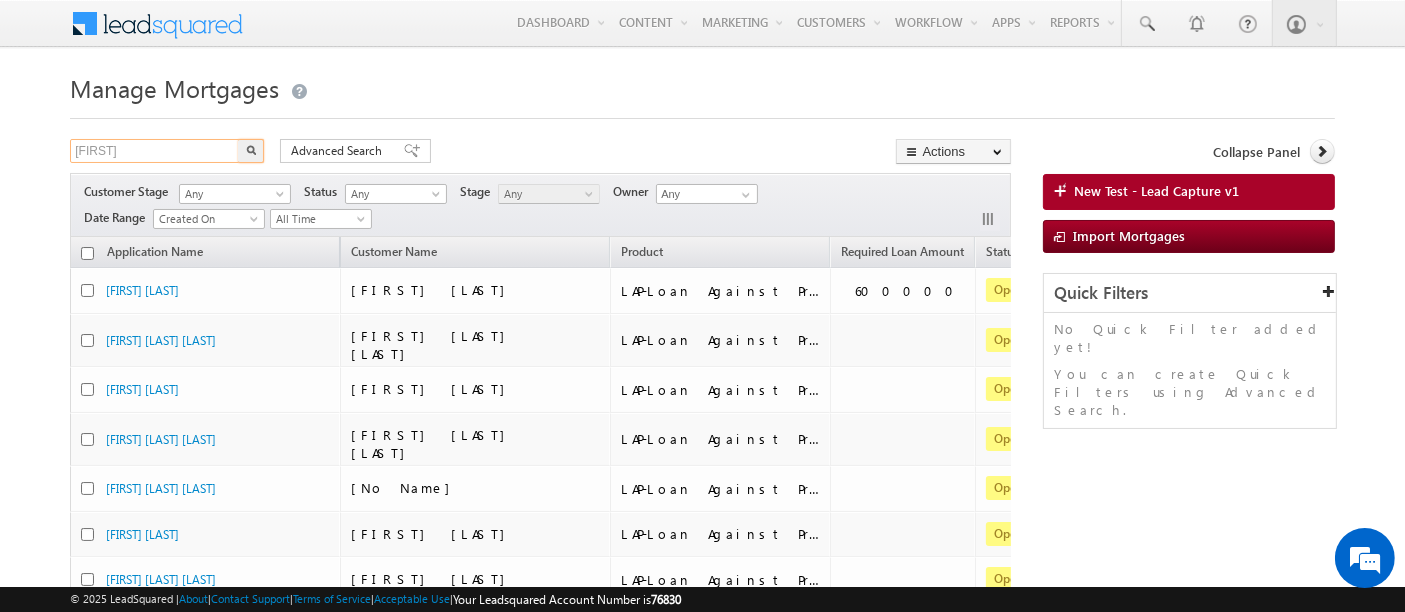 type on "ibrahim" 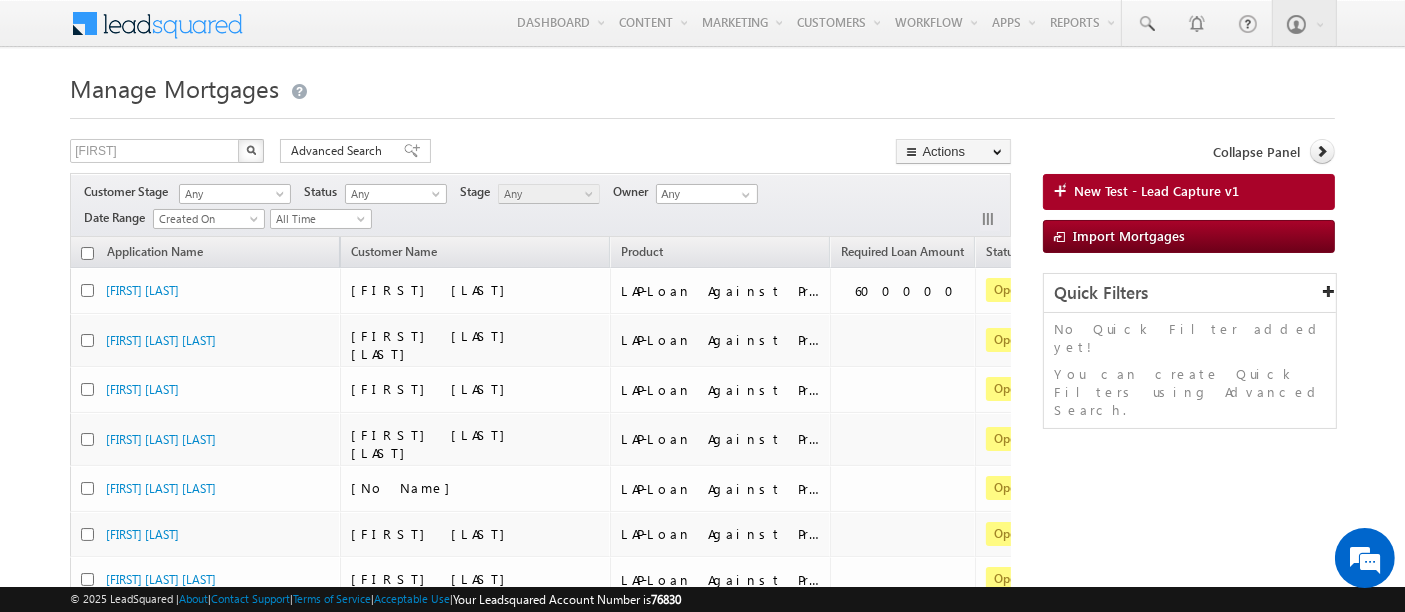 click at bounding box center [251, 151] 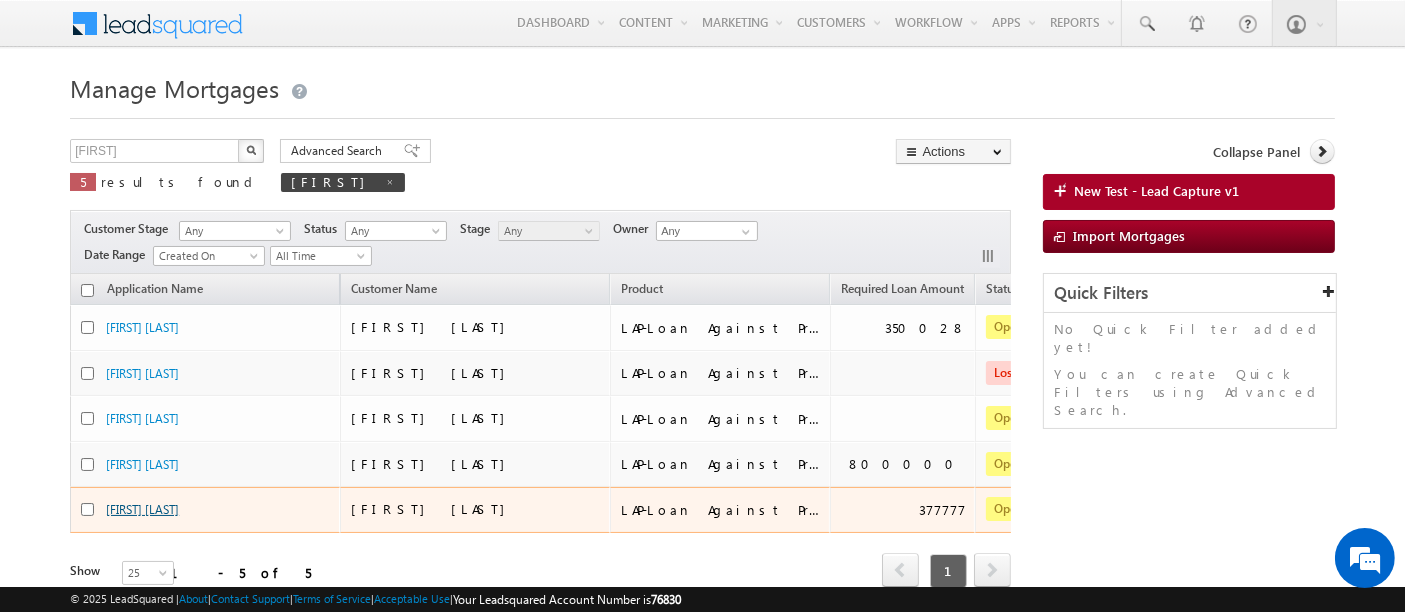 scroll, scrollTop: 0, scrollLeft: 0, axis: both 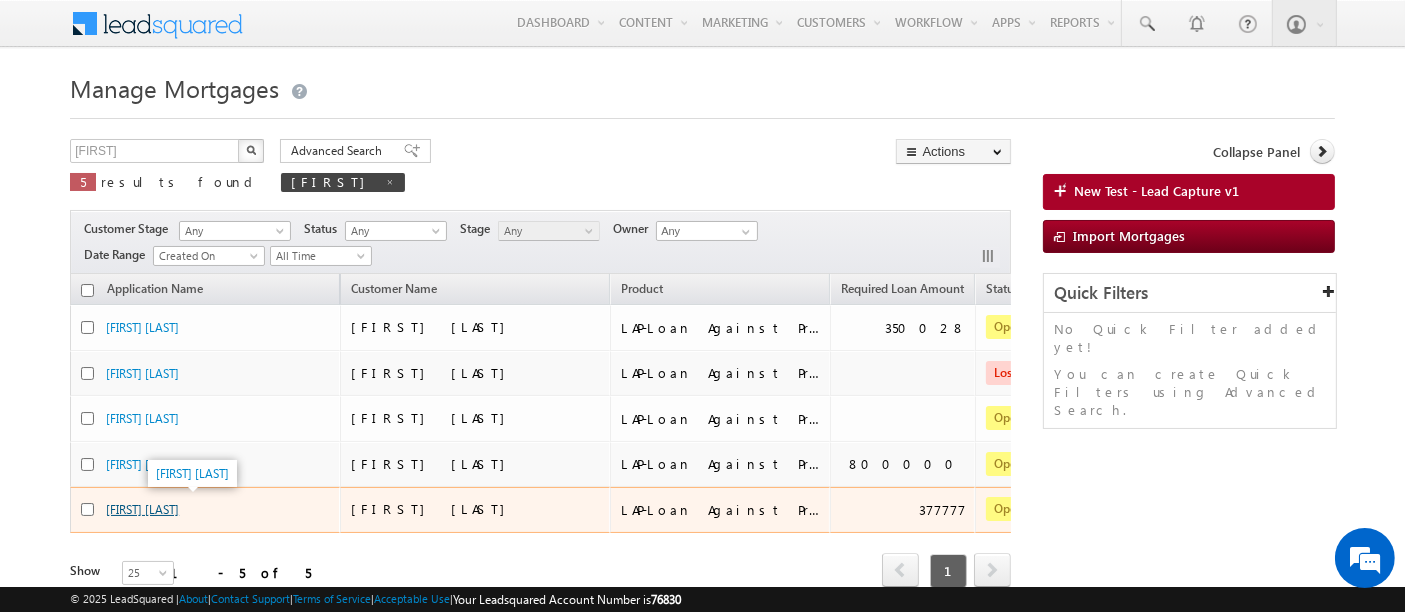 click on "Ibrahim narsimhan" at bounding box center (142, 509) 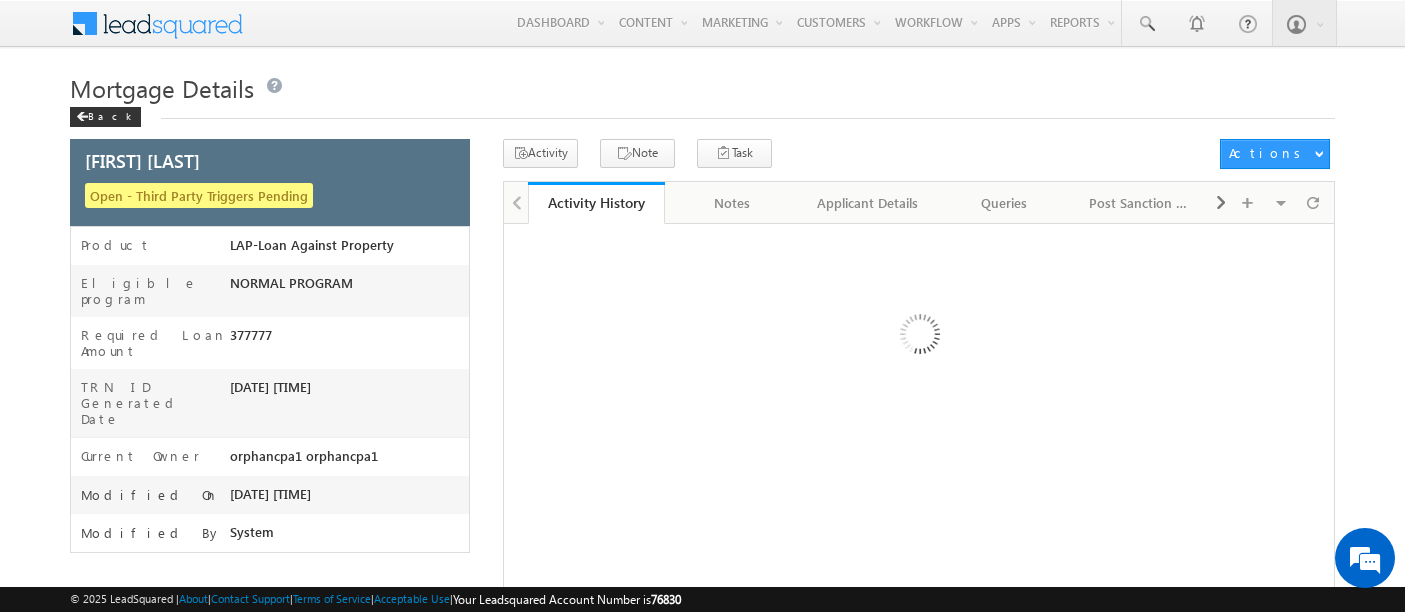 scroll, scrollTop: 0, scrollLeft: 0, axis: both 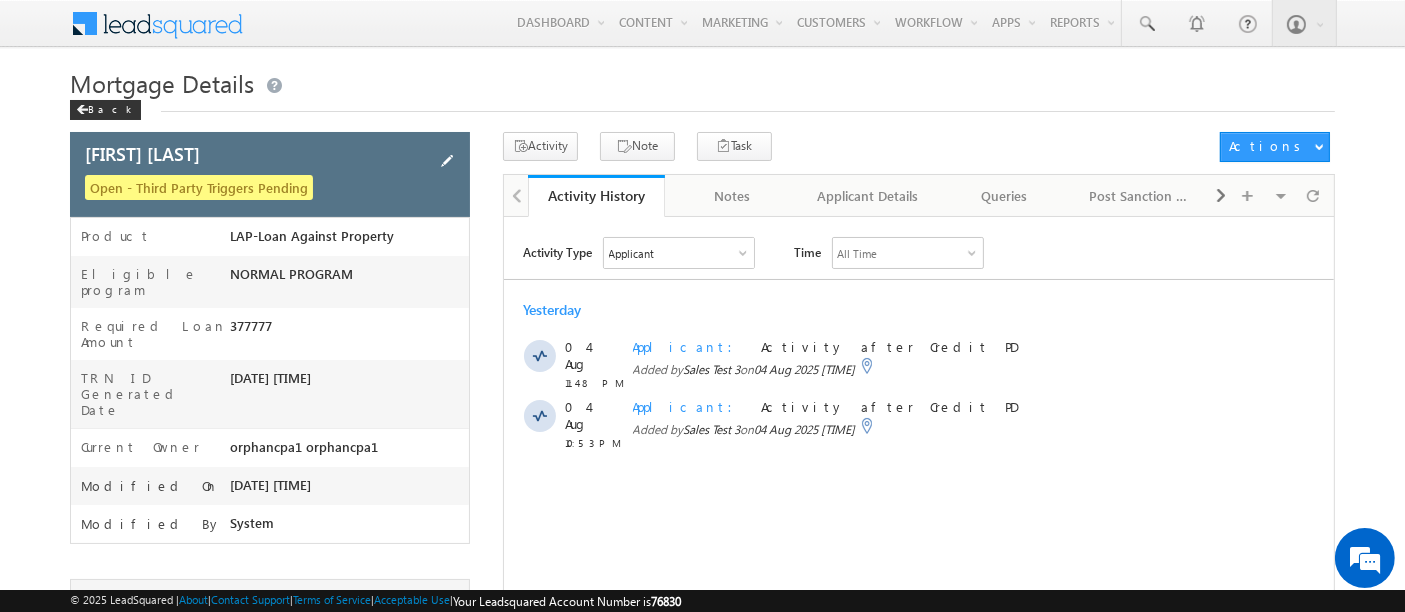 click at bounding box center [447, 161] 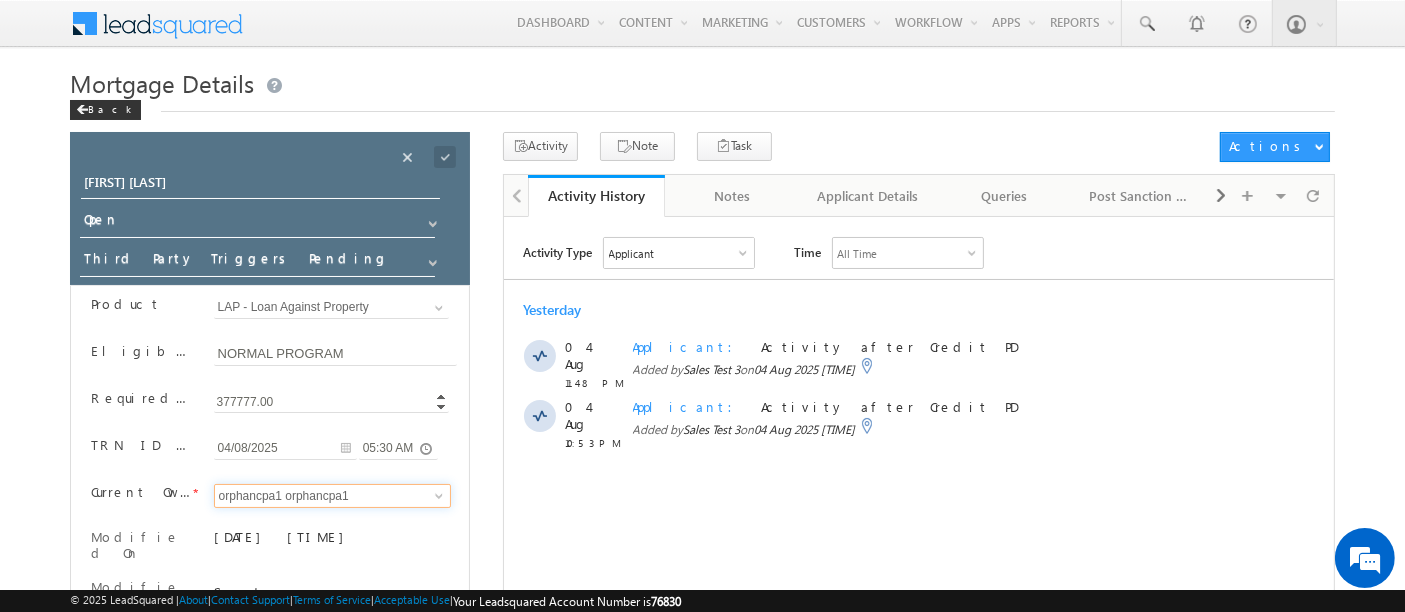 click on "orphancpa1 orphancpa1" at bounding box center [333, 496] 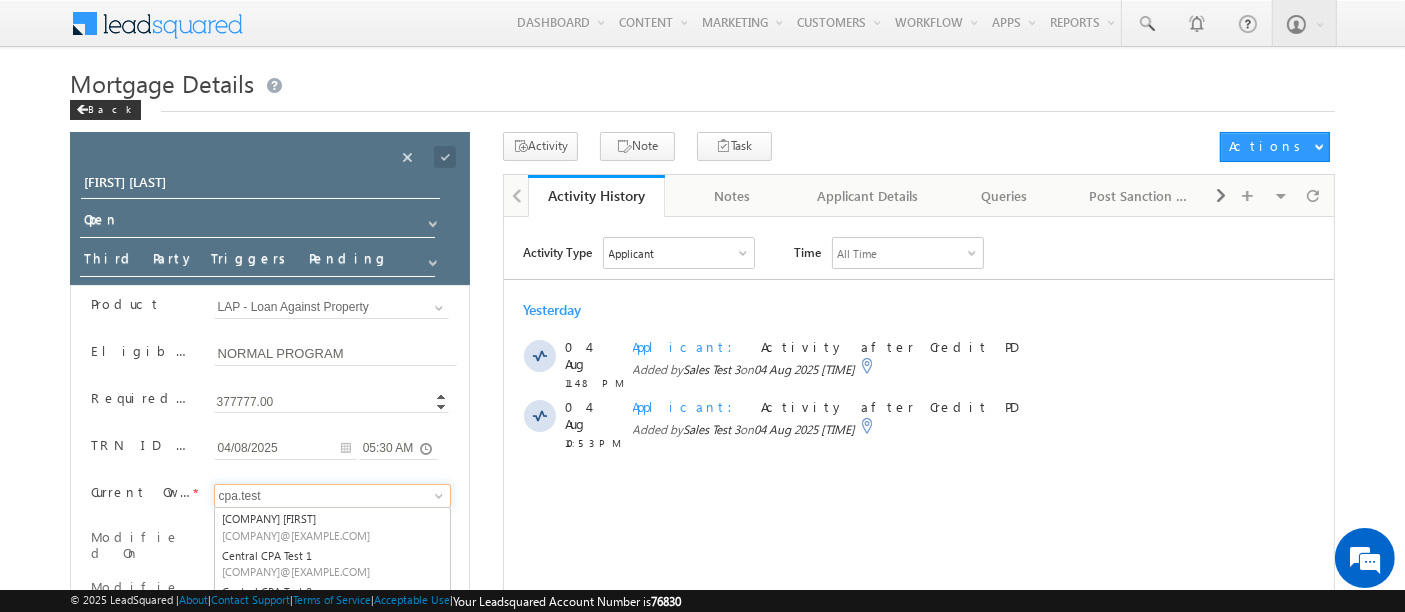 scroll, scrollTop: 0, scrollLeft: 0, axis: both 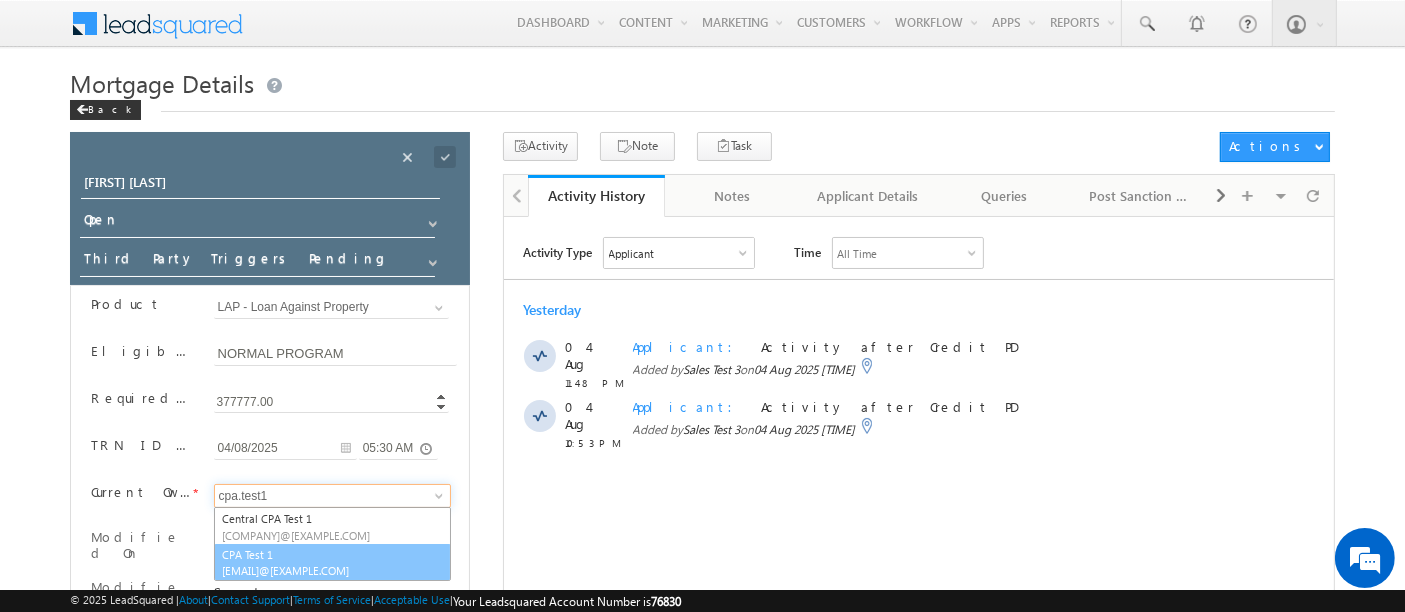 click on "[COMPANY] [FIRST]   [EMAIL]@[EXAMPLE.COM]" at bounding box center [333, 563] 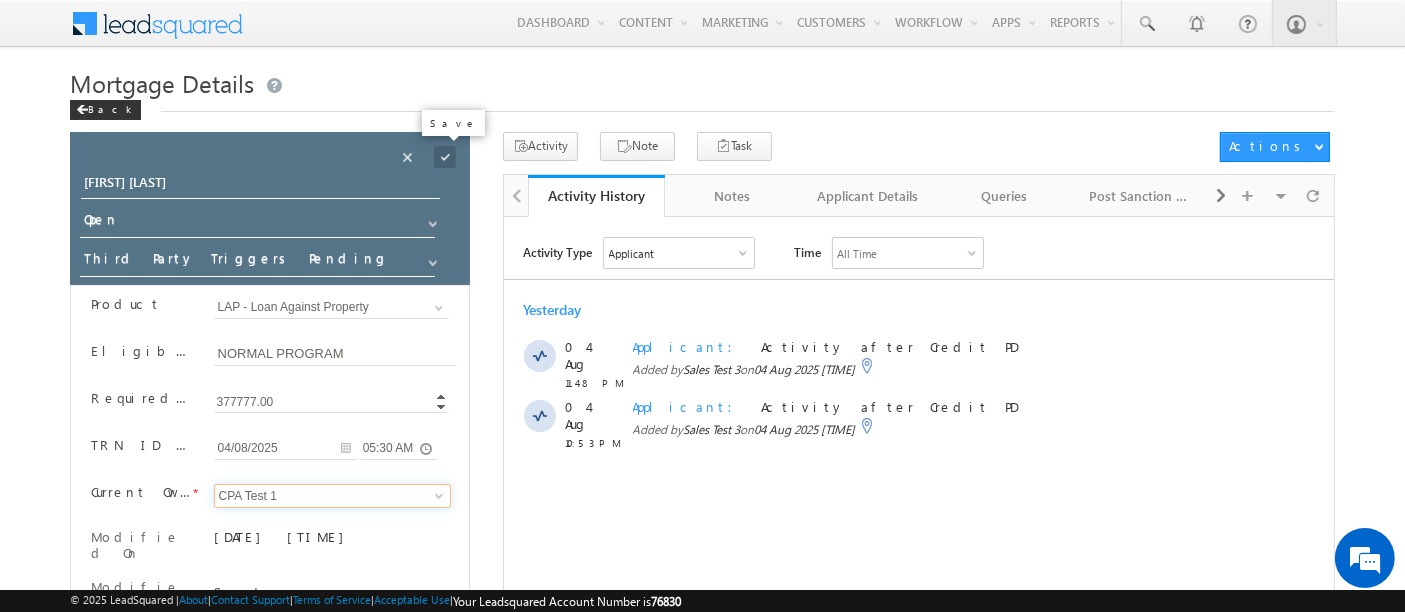 type on "CPA Test 1" 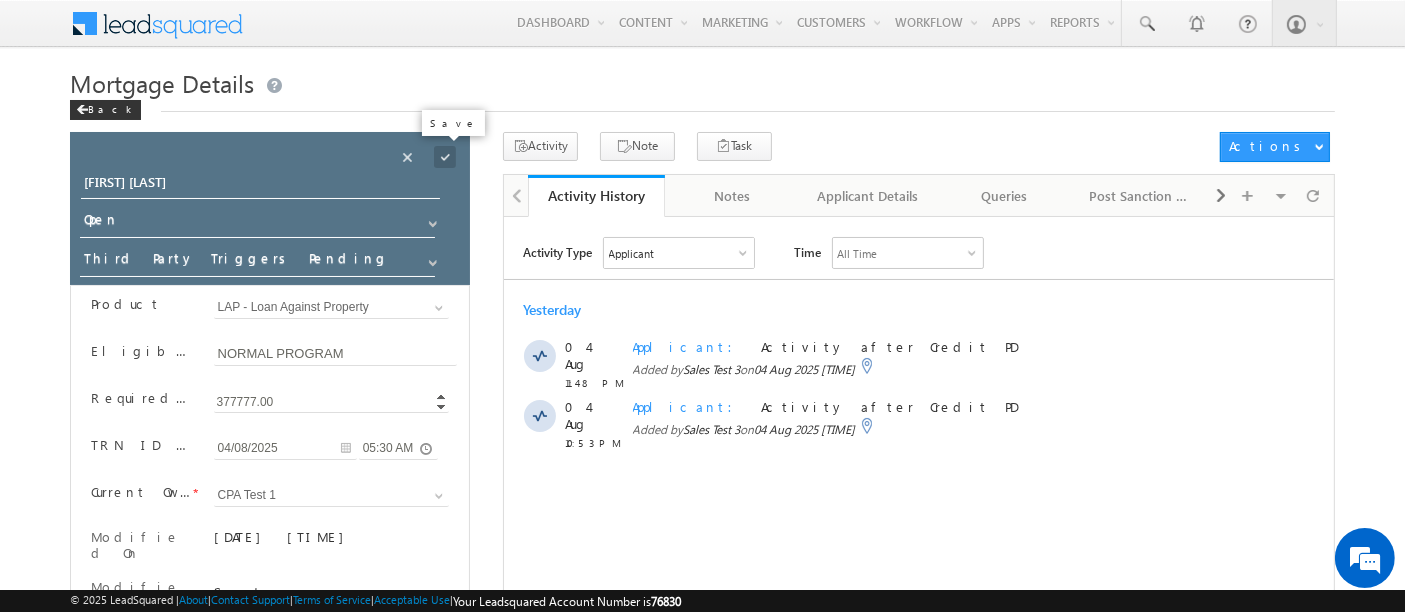 click at bounding box center (445, 157) 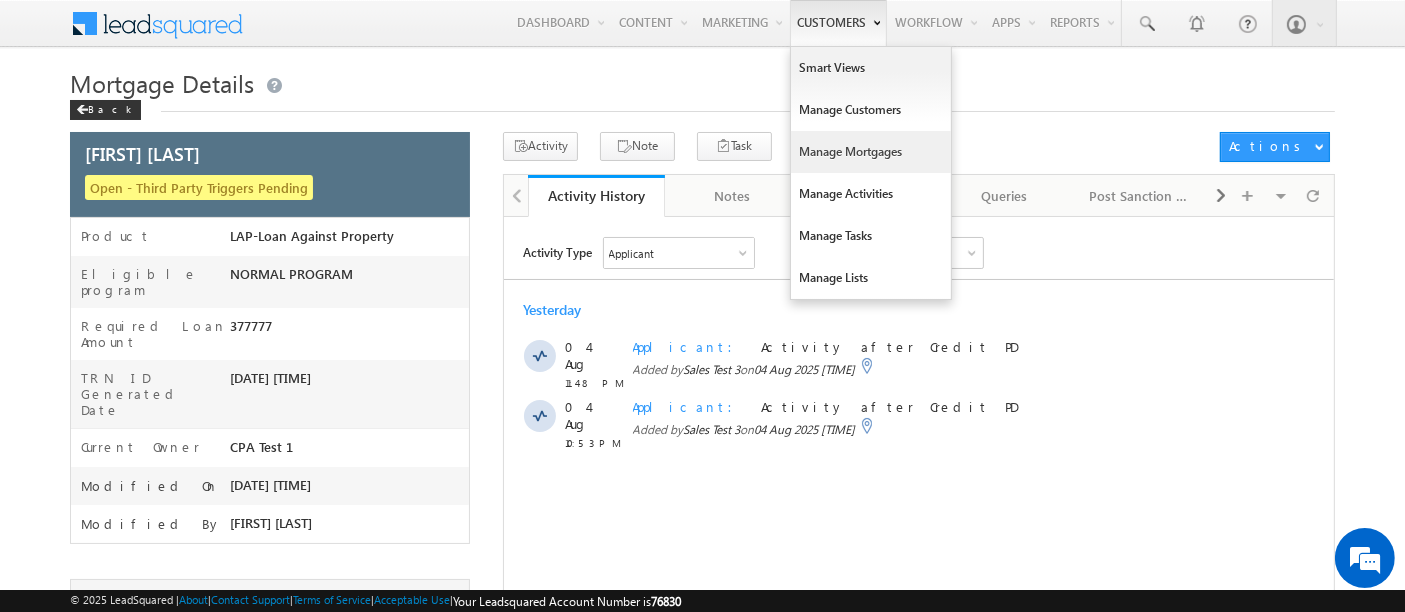 click on "Manage Mortgages" at bounding box center (871, 152) 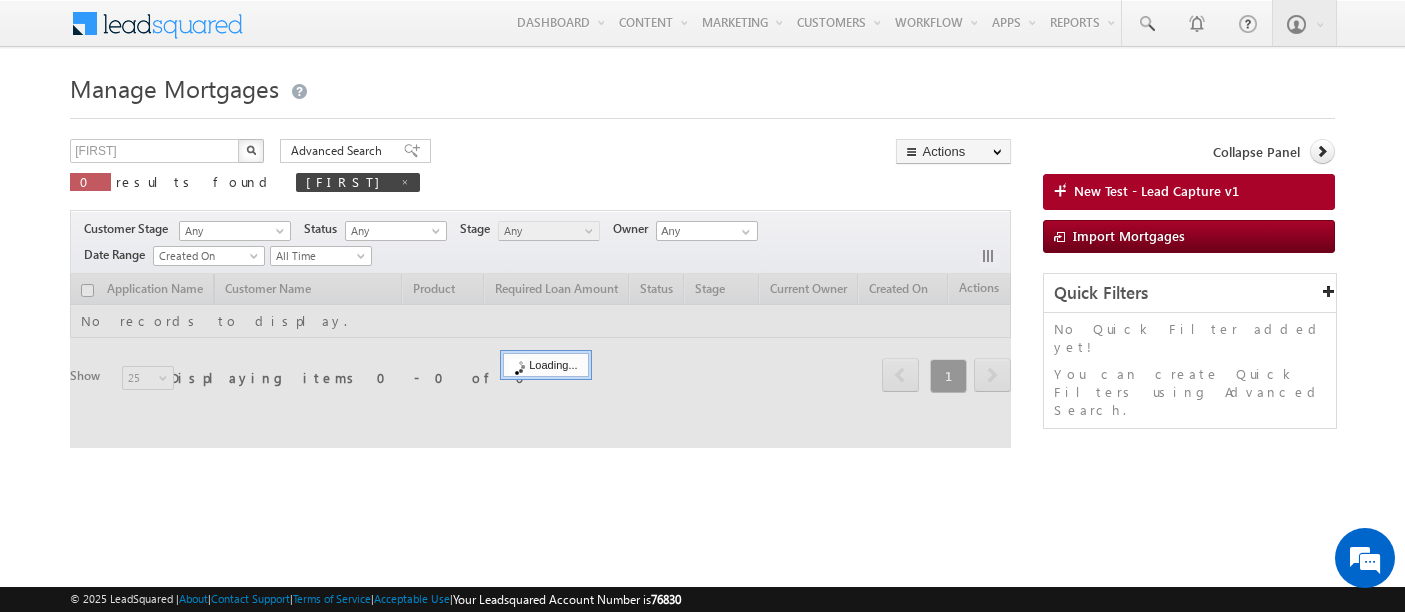 scroll, scrollTop: 0, scrollLeft: 0, axis: both 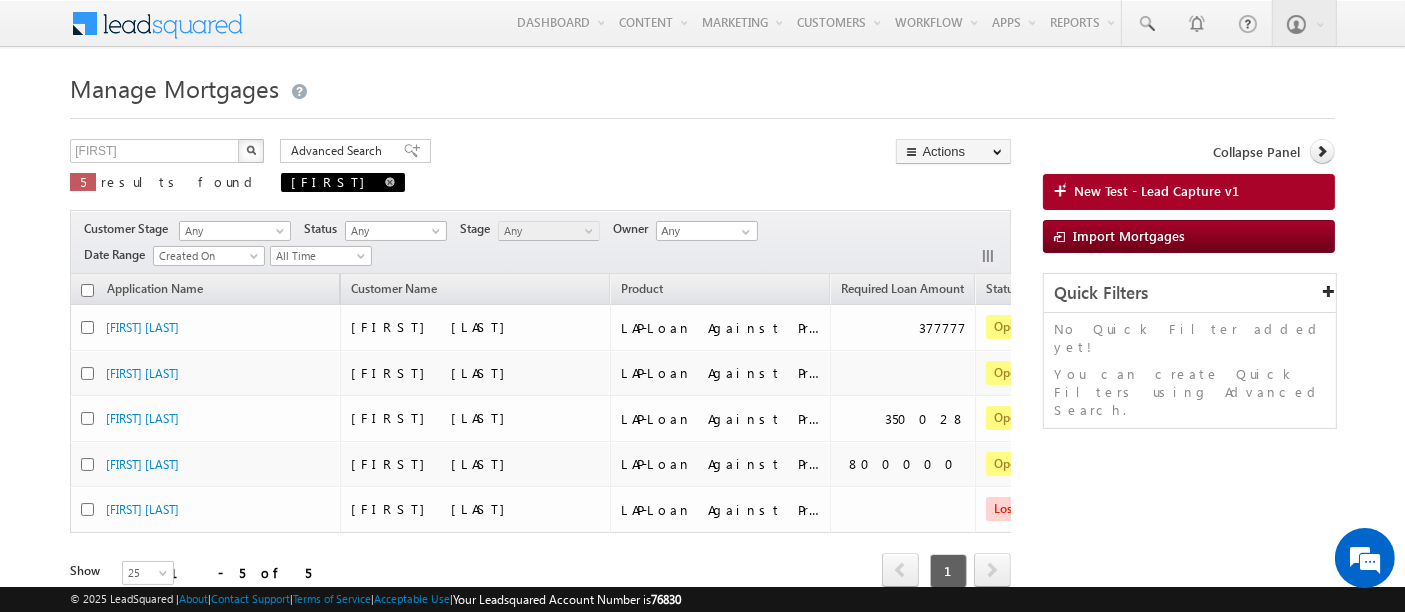 click at bounding box center (390, 182) 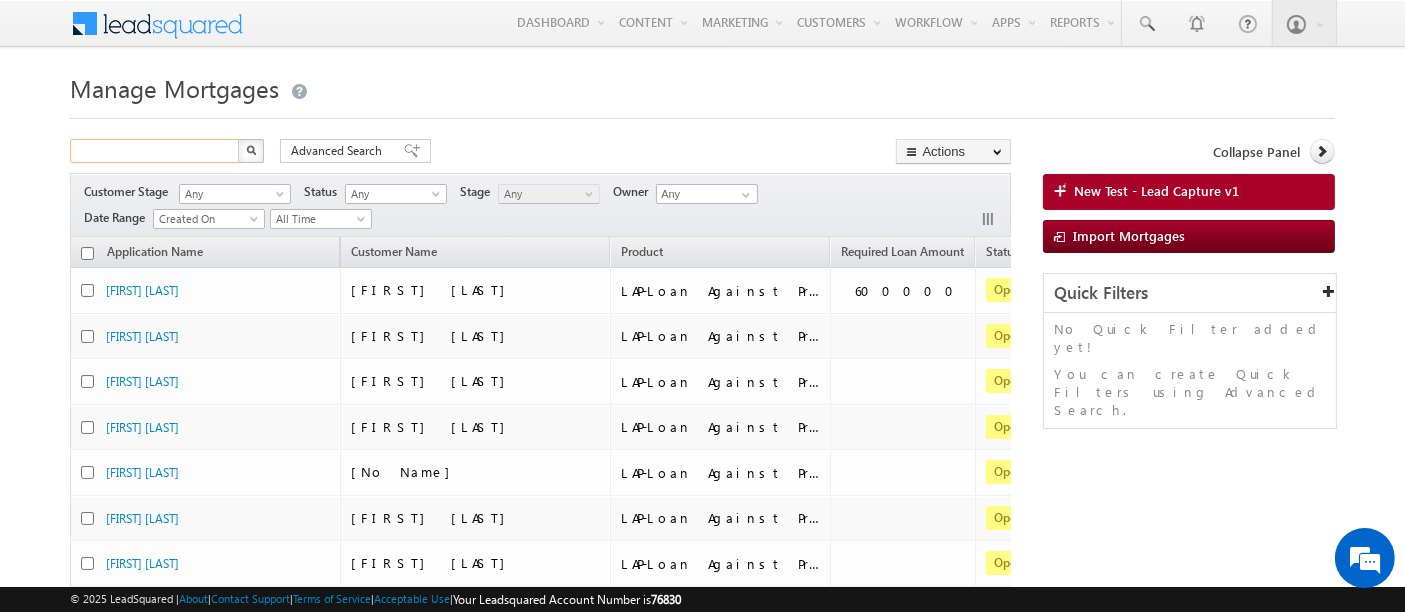 click at bounding box center (155, 151) 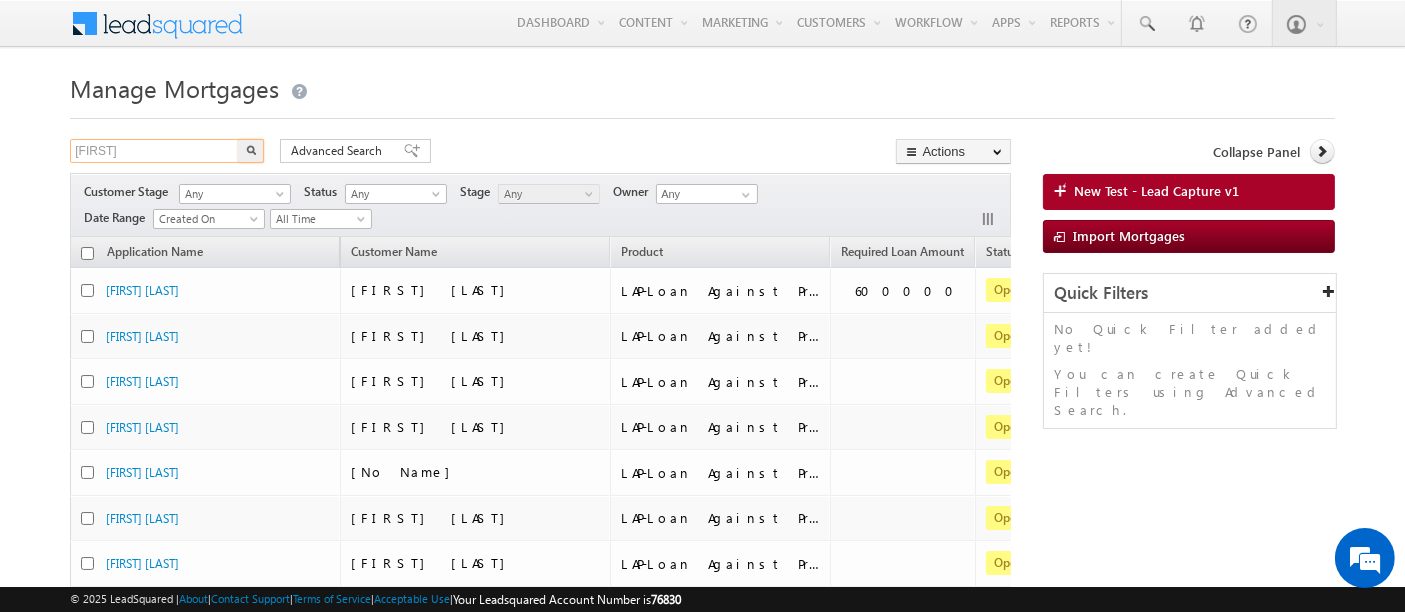 scroll, scrollTop: 0, scrollLeft: 0, axis: both 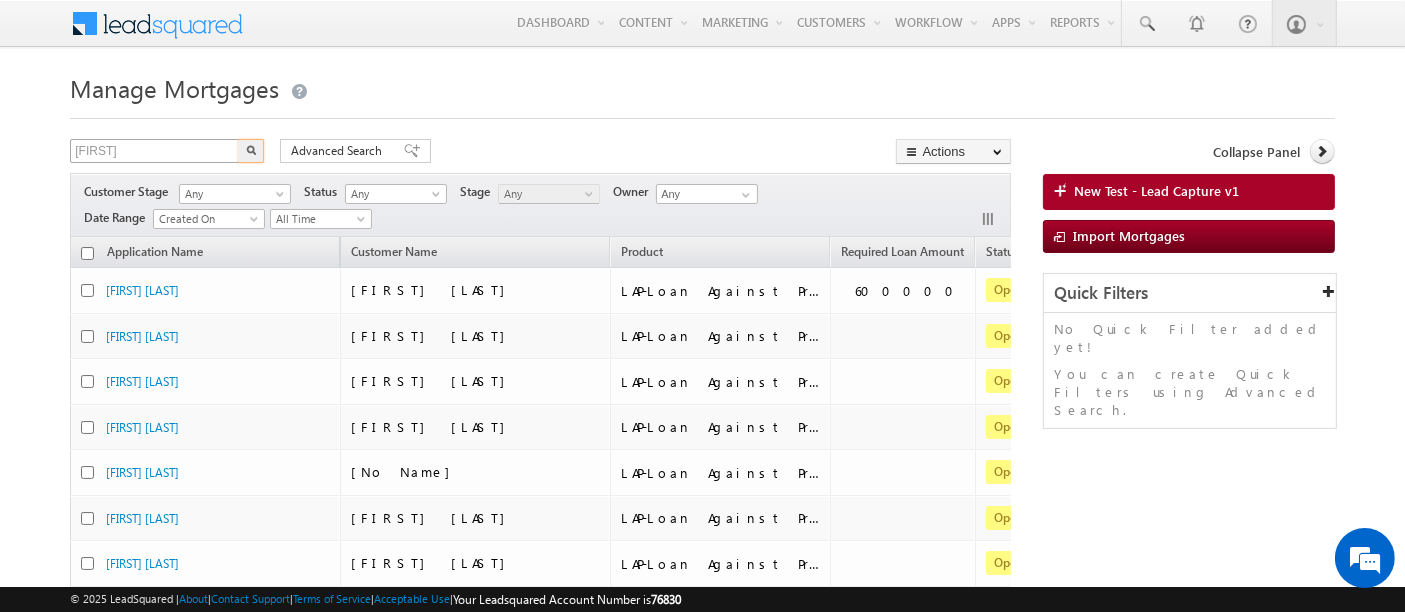 click at bounding box center [251, 151] 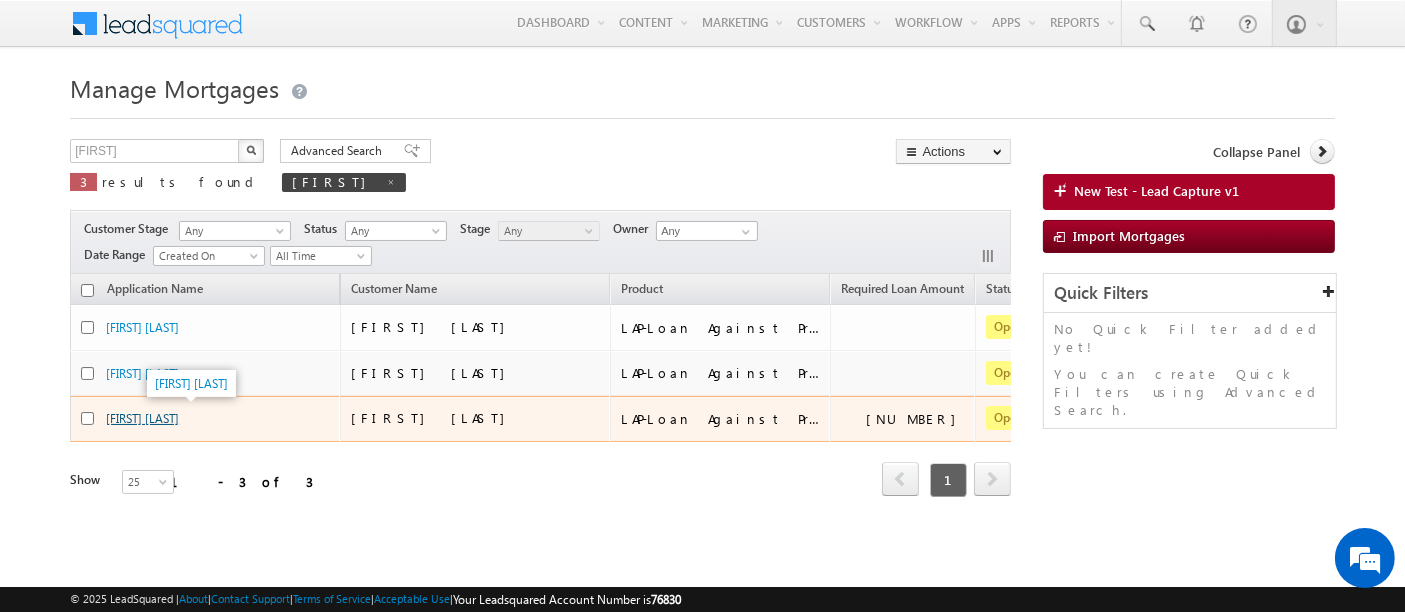 click on "Siddharth Sawhney" at bounding box center [142, 418] 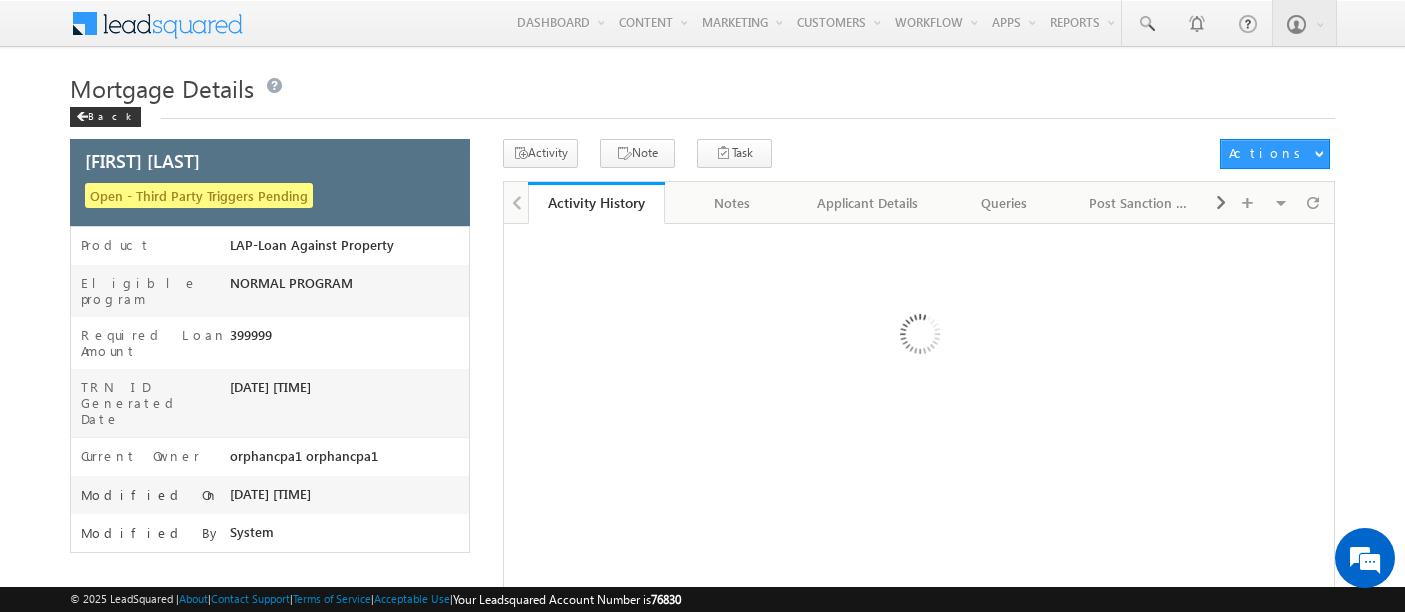 scroll, scrollTop: 0, scrollLeft: 0, axis: both 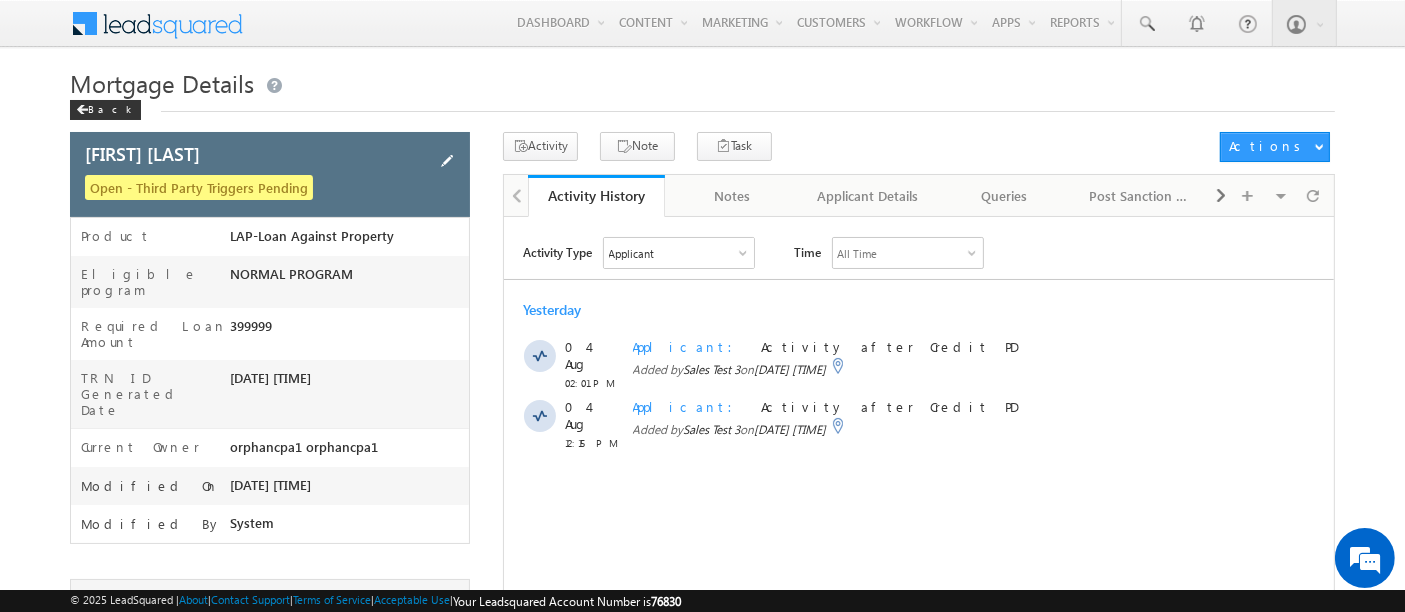 click at bounding box center [447, 161] 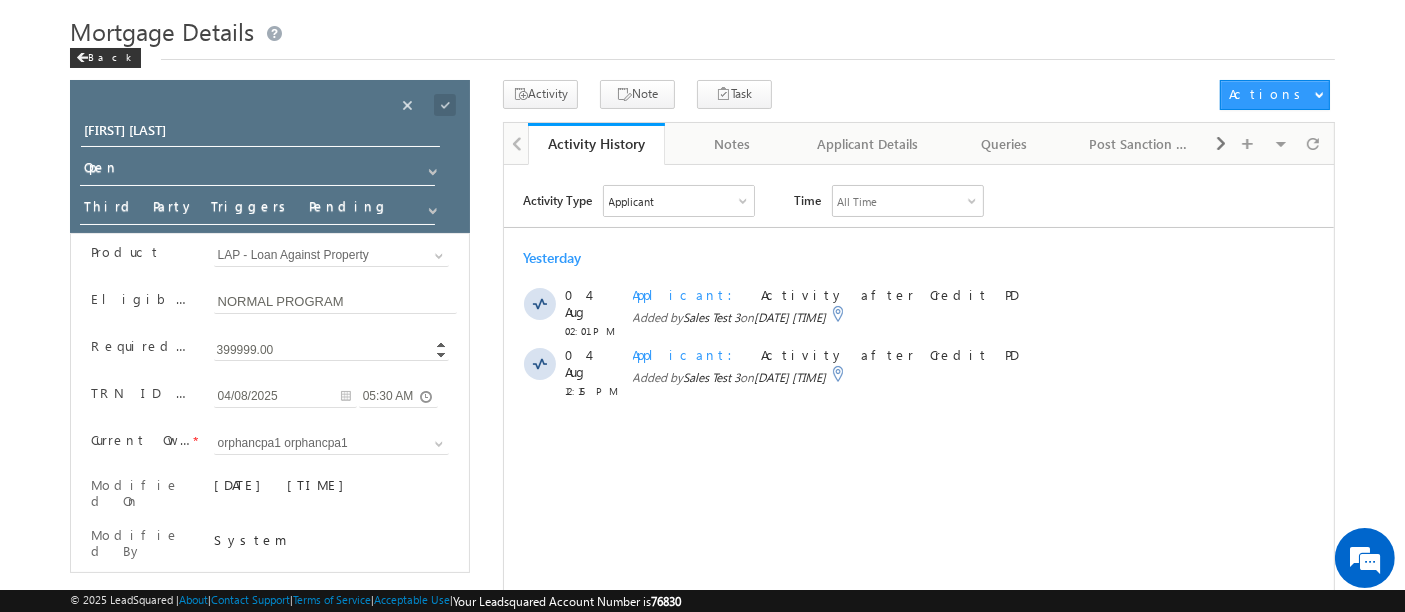 scroll, scrollTop: 55, scrollLeft: 0, axis: vertical 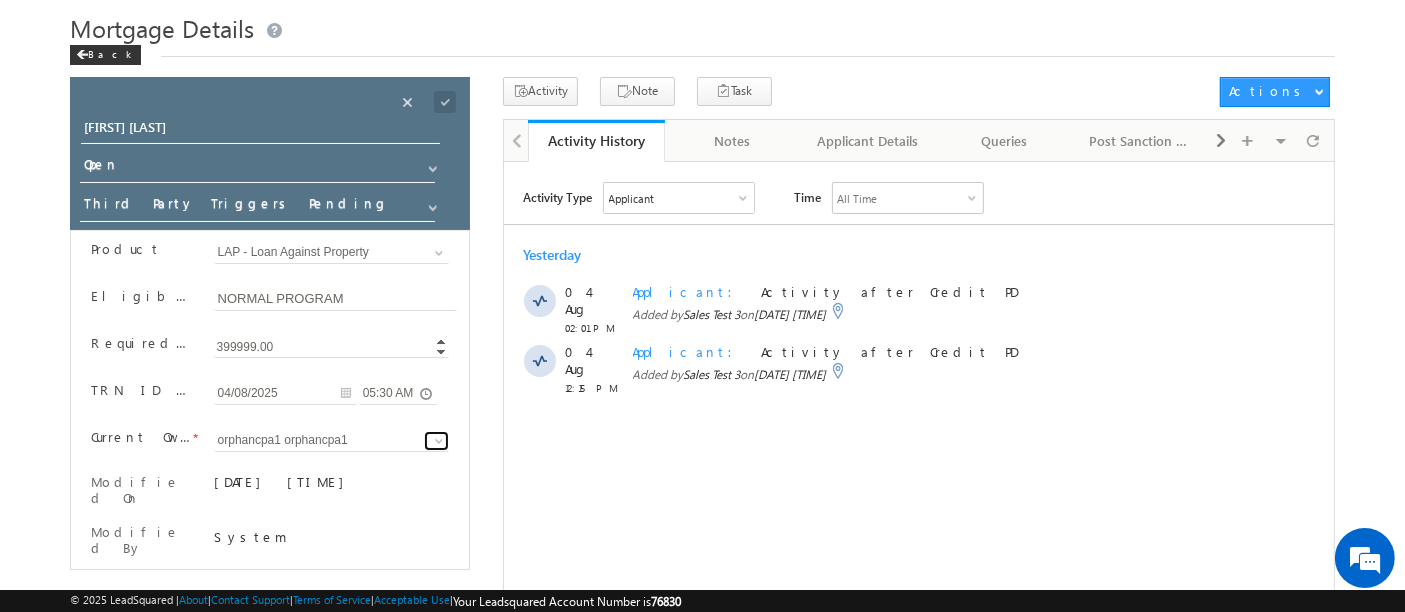 click at bounding box center (439, 441) 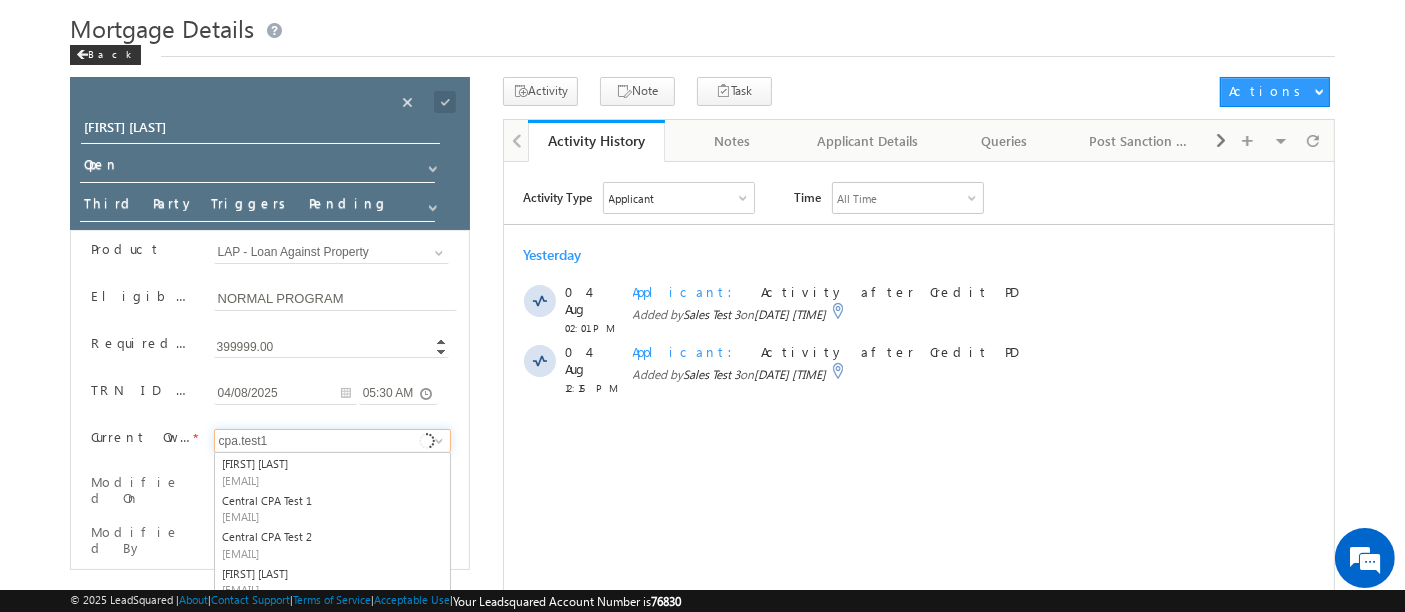 scroll, scrollTop: 0, scrollLeft: 0, axis: both 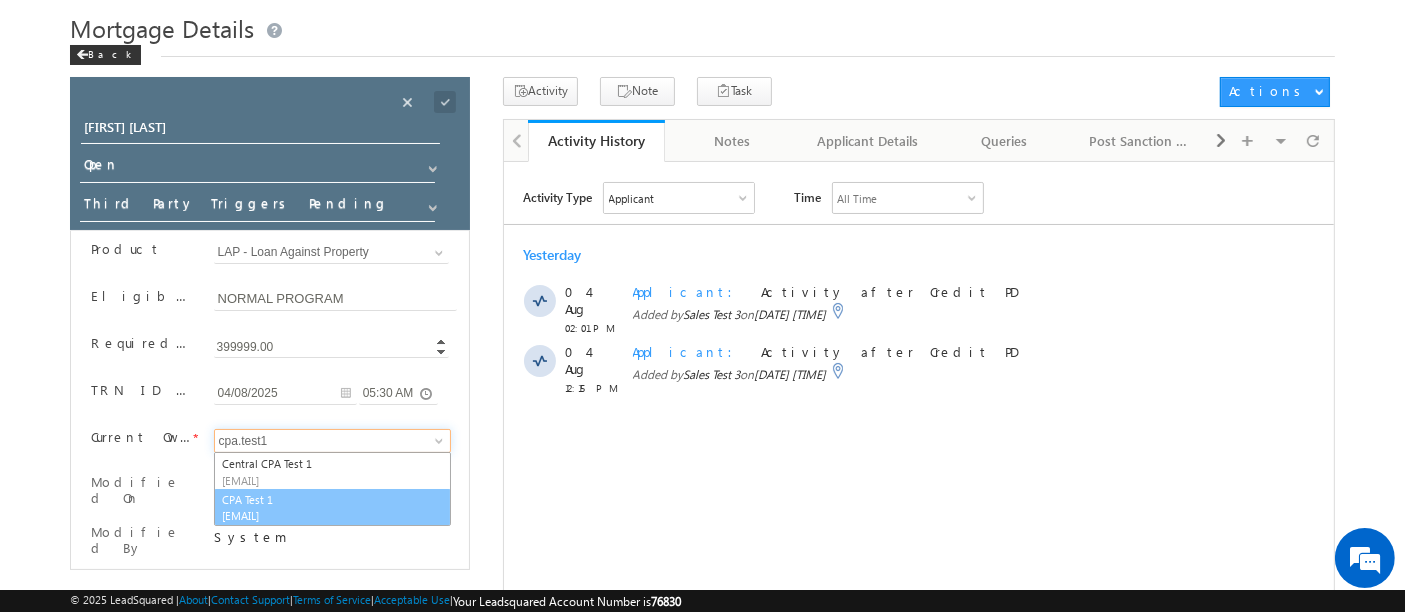click on "CPA Test 1   cpa.test1@leadsquared.com" at bounding box center [333, 508] 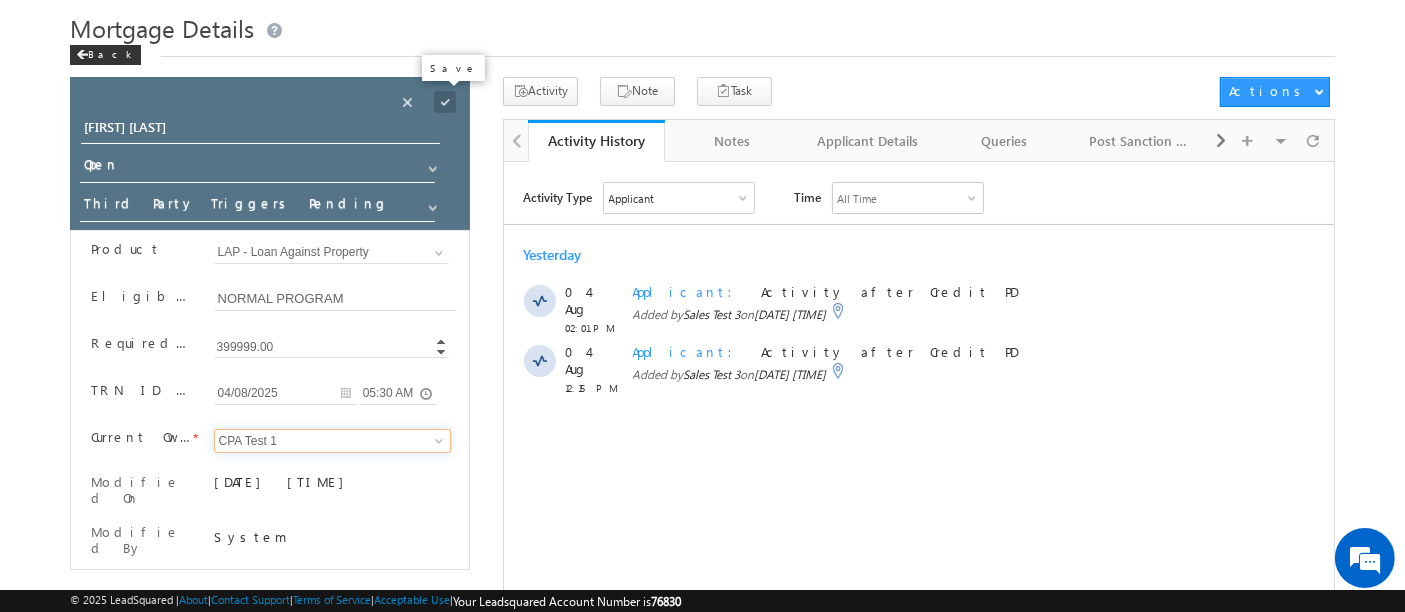 type on "CPA Test 1" 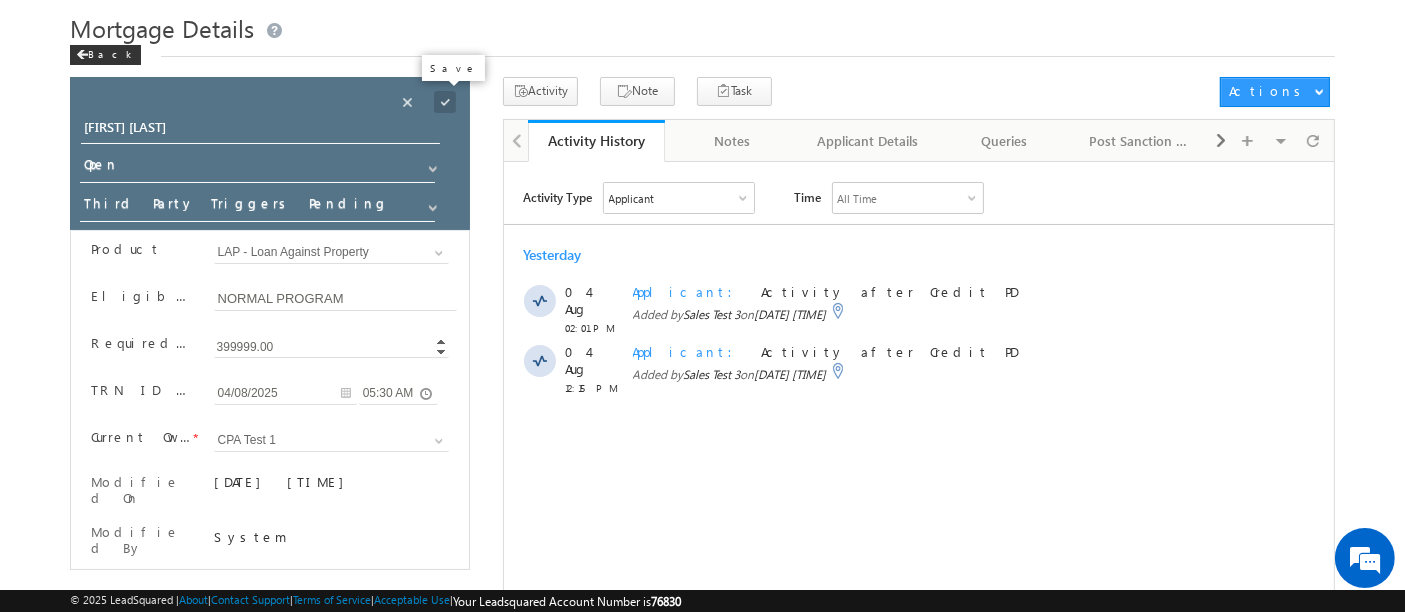 click at bounding box center (445, 102) 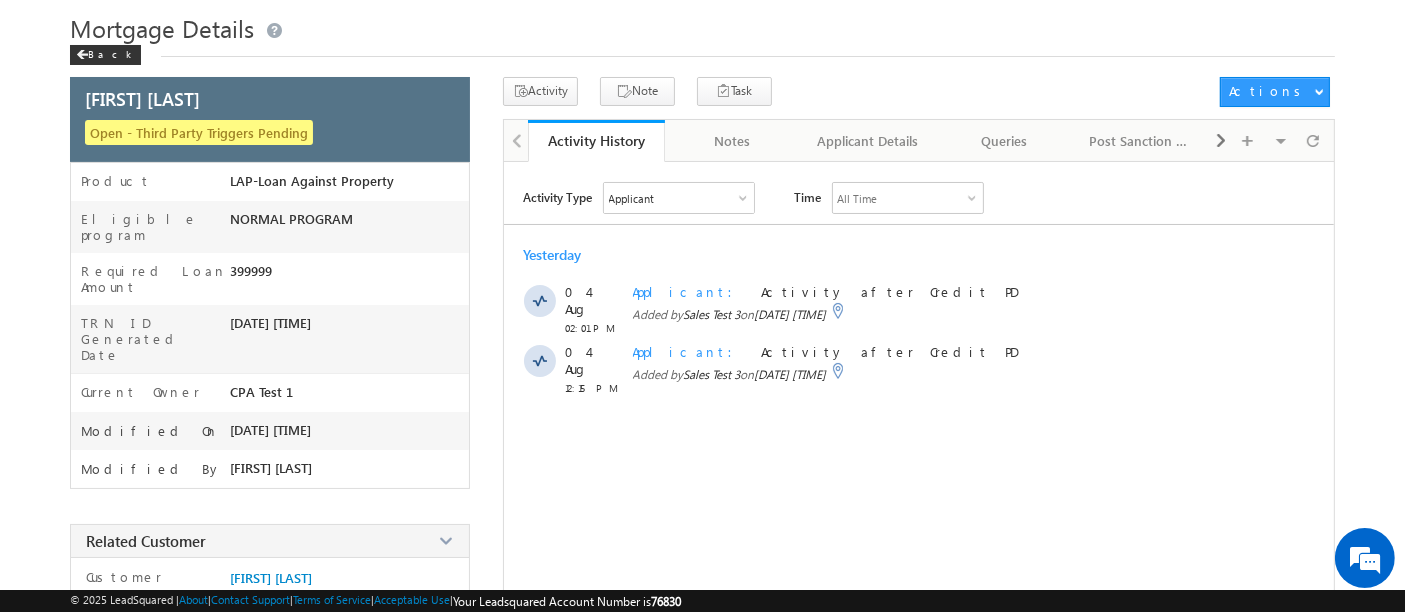 scroll, scrollTop: 0, scrollLeft: 0, axis: both 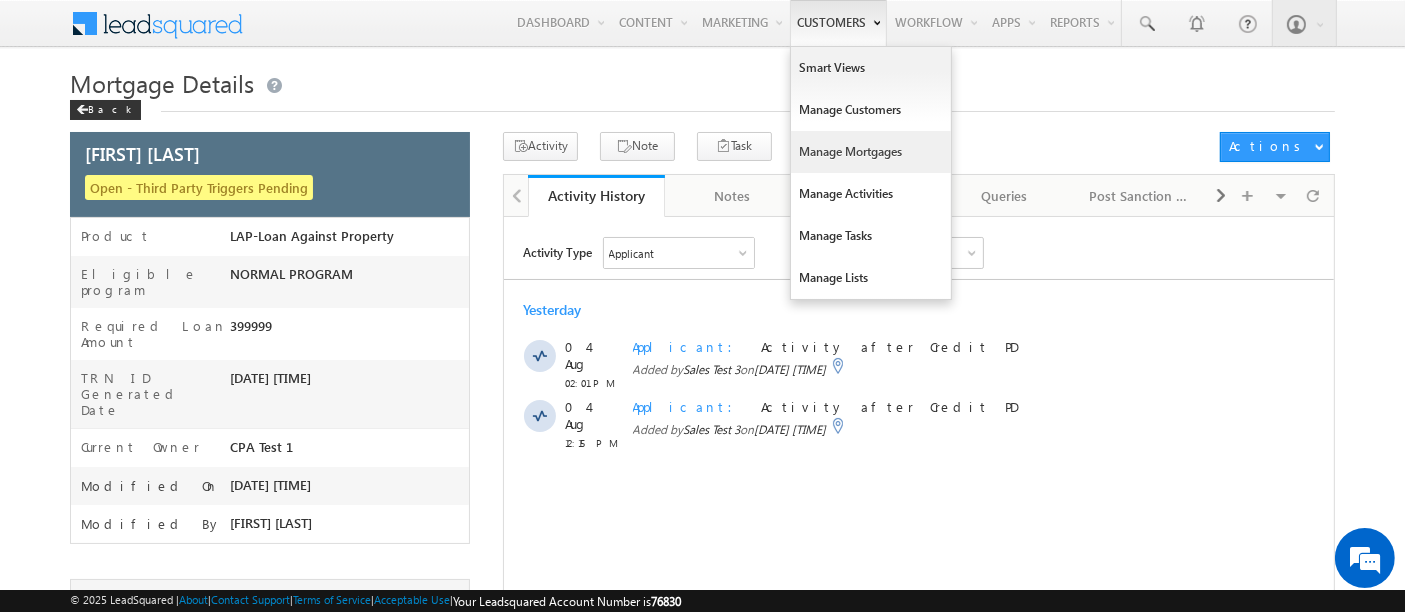 click on "Manage Mortgages" at bounding box center (871, 152) 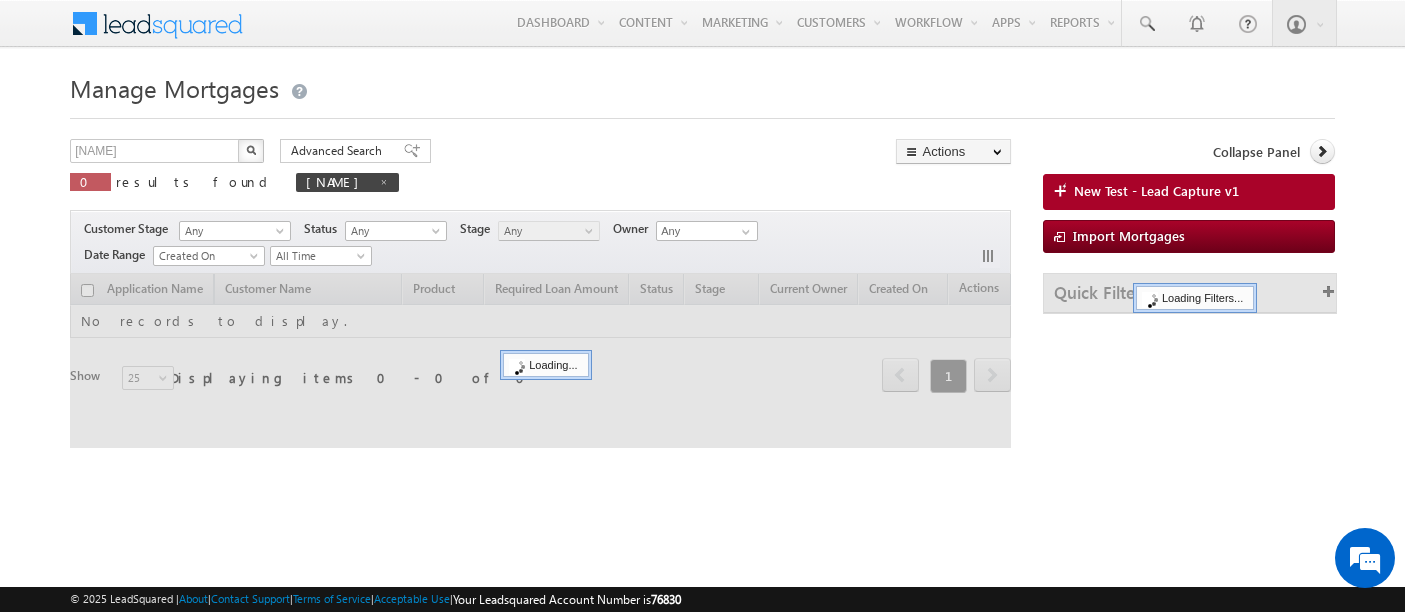 scroll, scrollTop: 0, scrollLeft: 0, axis: both 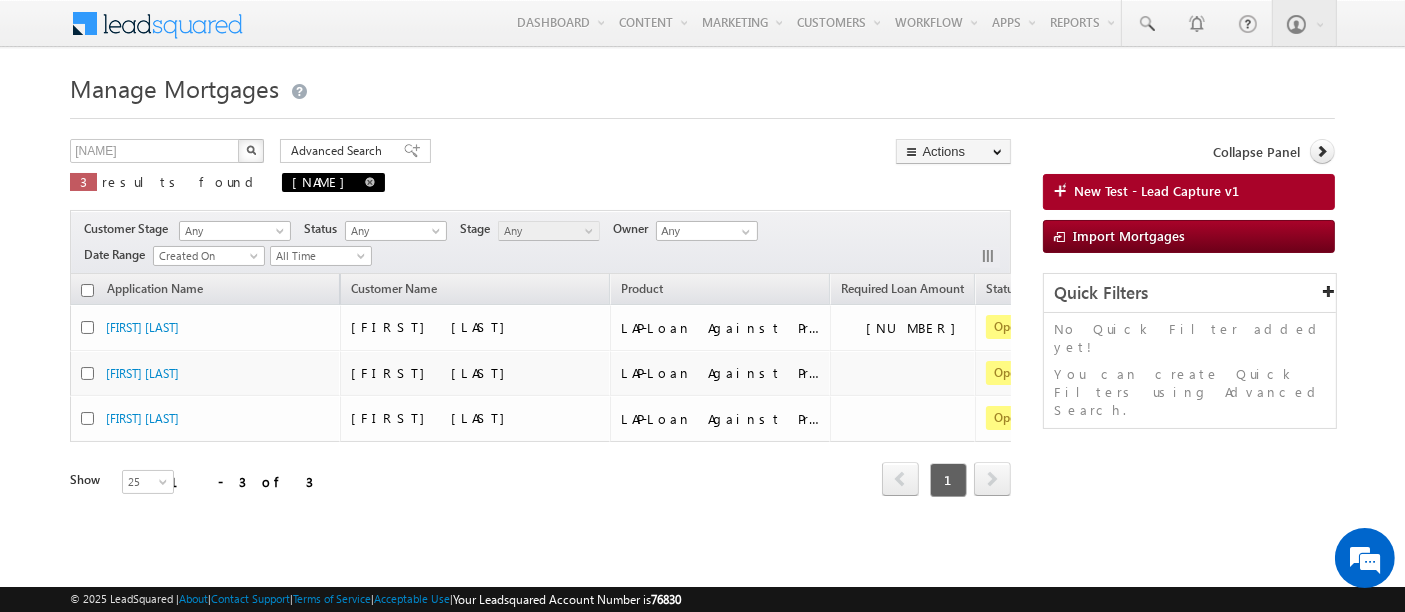 click at bounding box center (370, 182) 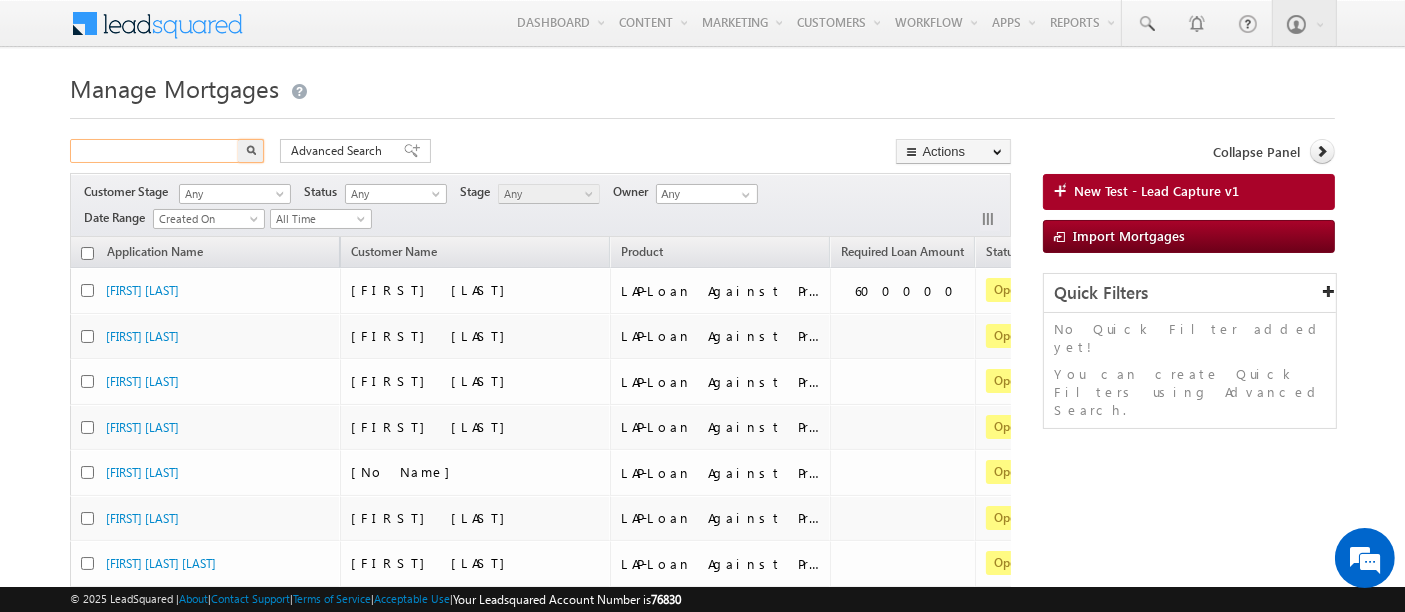 click at bounding box center [155, 151] 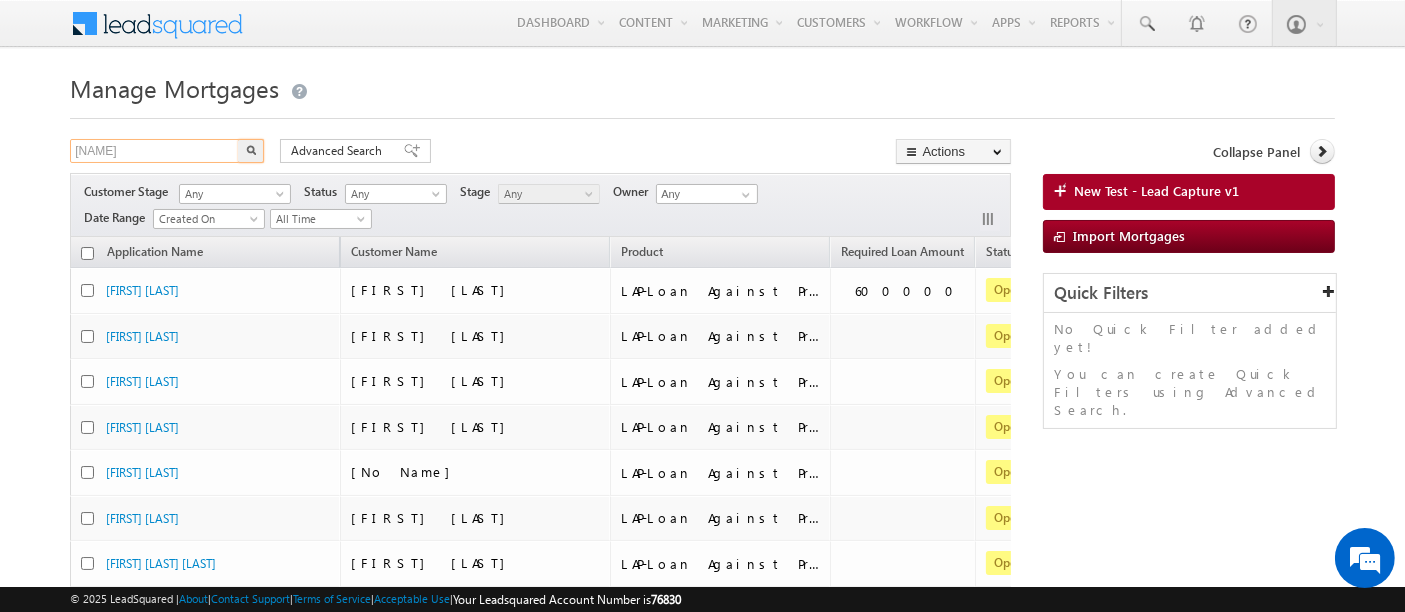 type on "yadunandan" 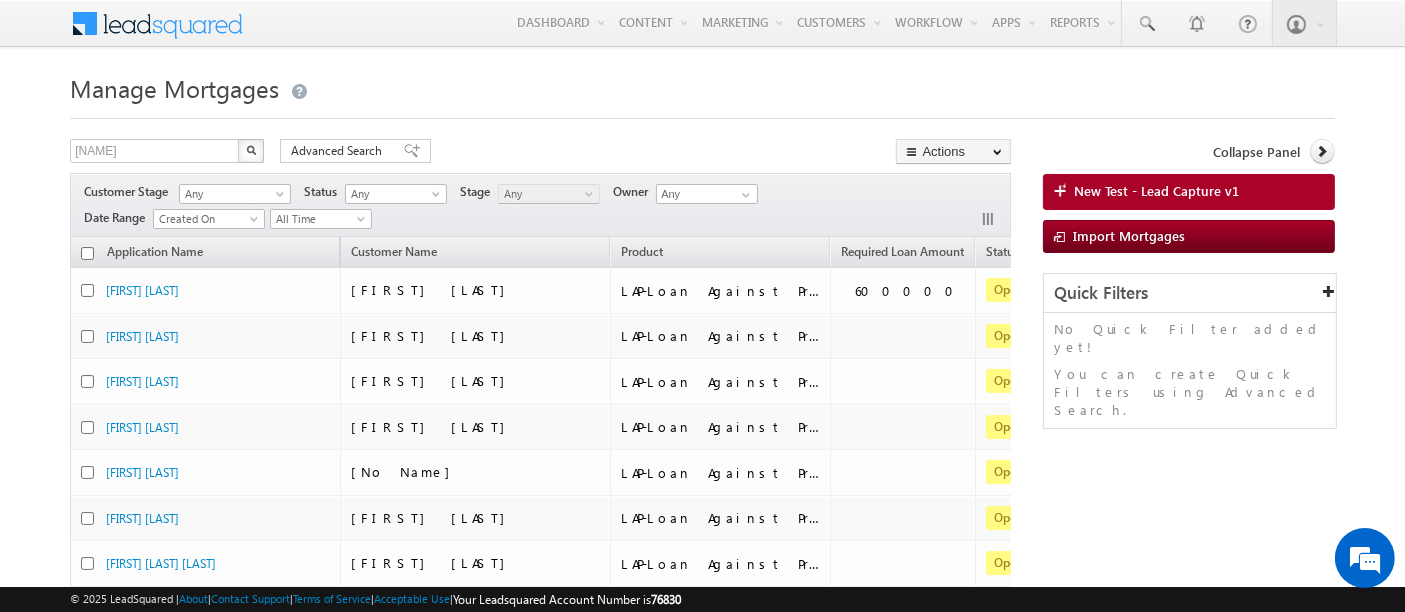 click at bounding box center [251, 150] 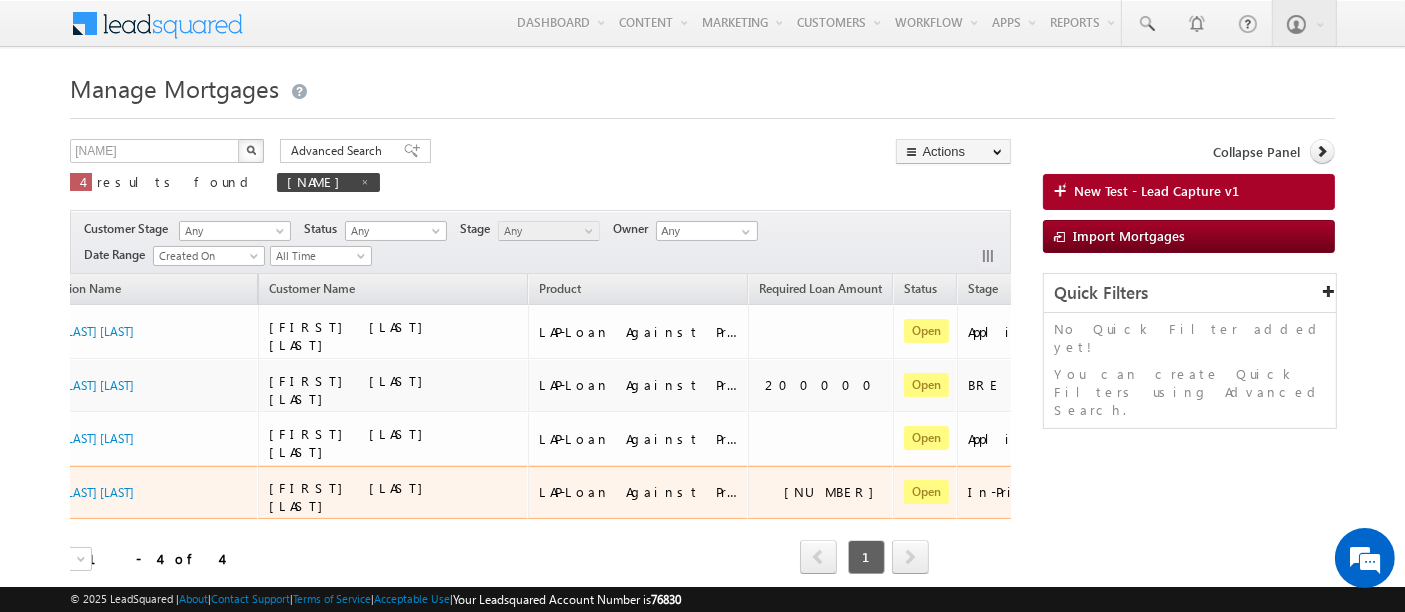 scroll, scrollTop: 0, scrollLeft: 0, axis: both 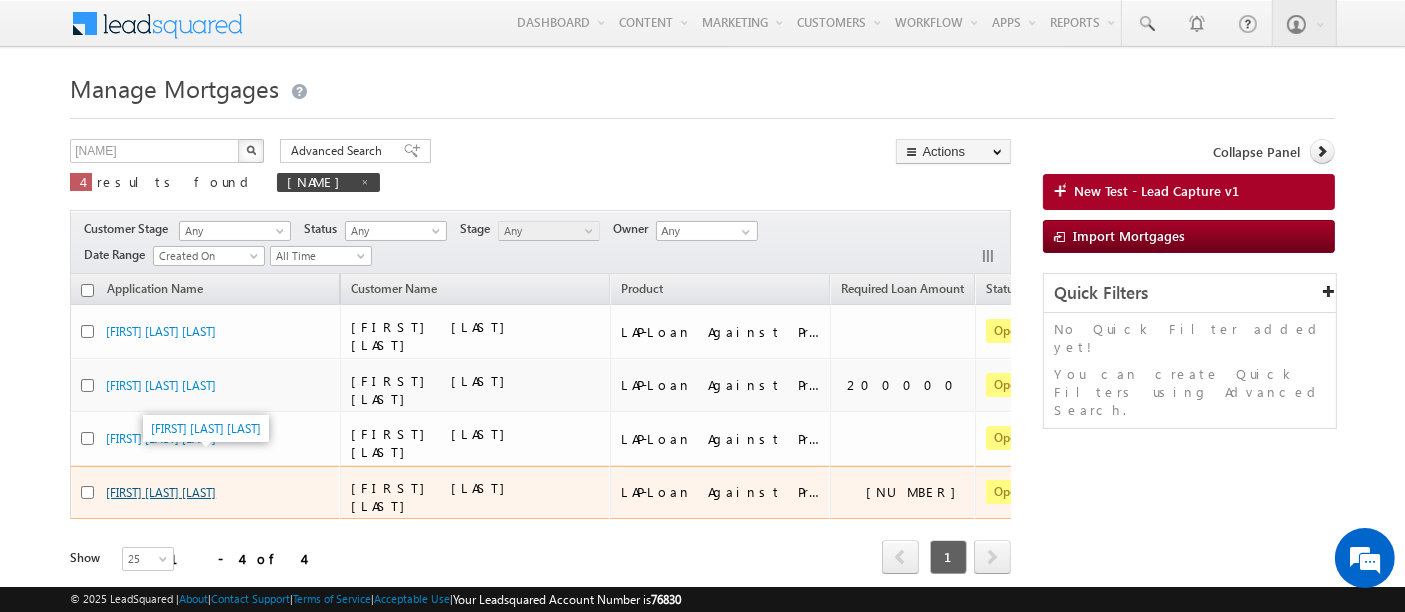 click on "[FIRST] [LAST]" at bounding box center (161, 492) 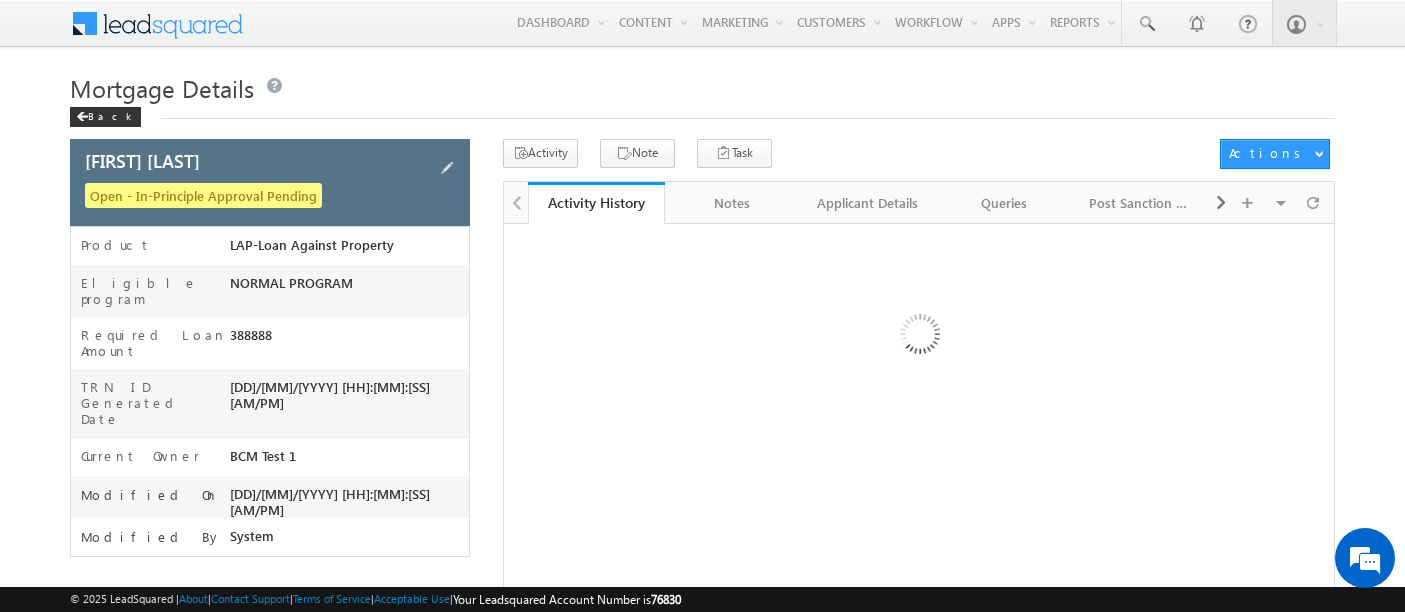 scroll, scrollTop: 0, scrollLeft: 0, axis: both 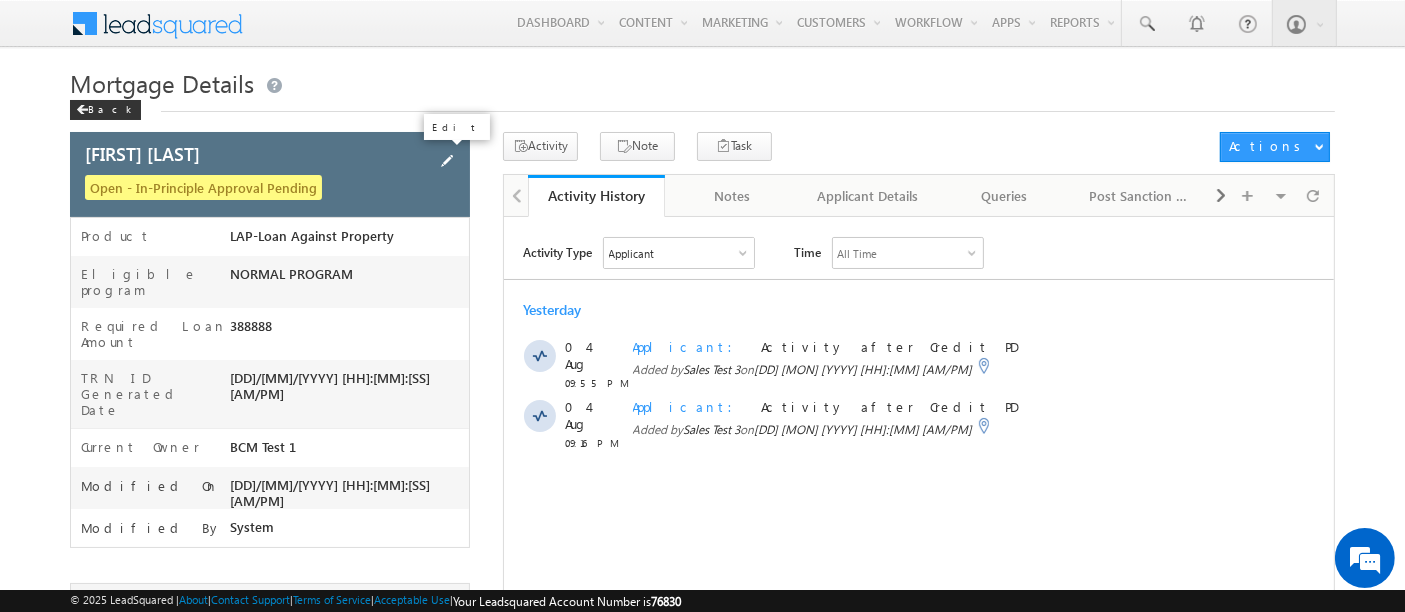 click at bounding box center [447, 161] 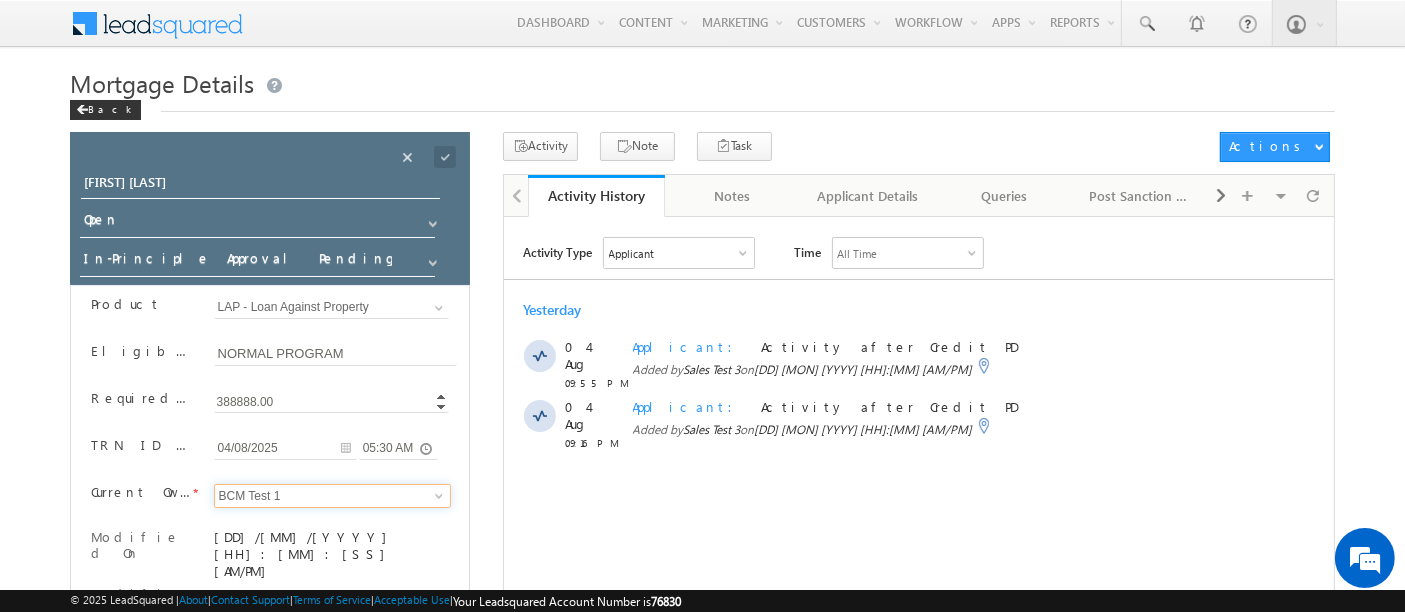 click on "BCM Test 1" at bounding box center [333, 496] 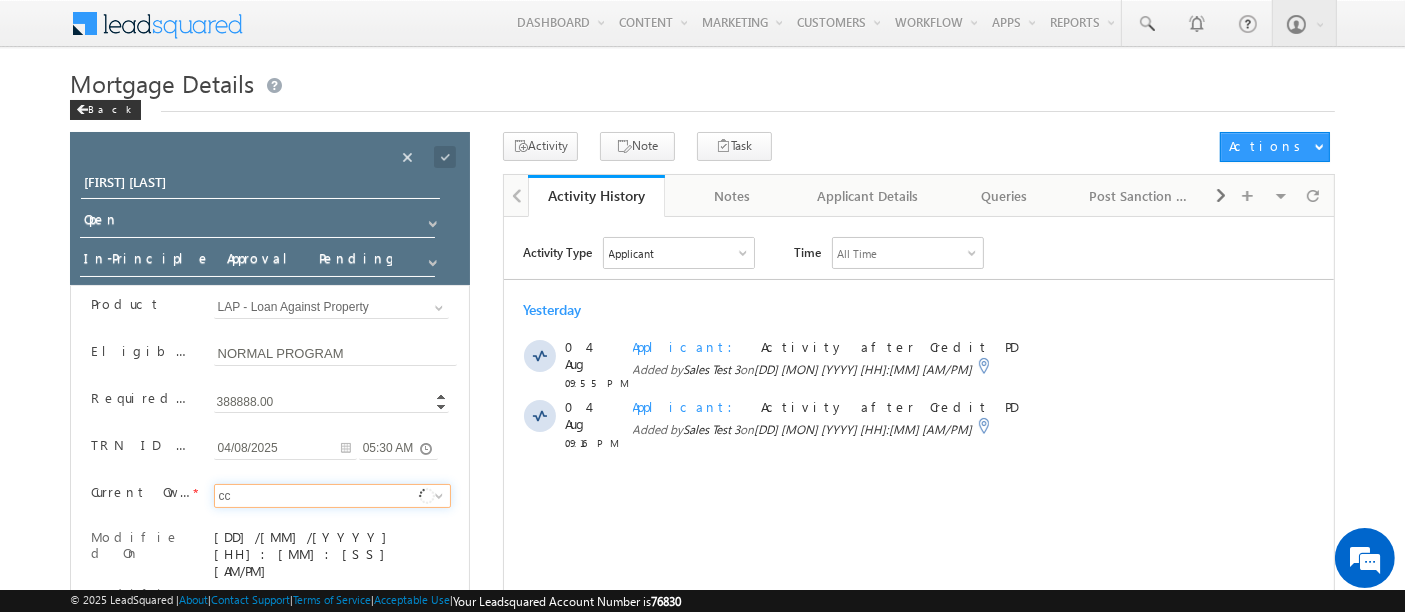 scroll, scrollTop: 0, scrollLeft: 0, axis: both 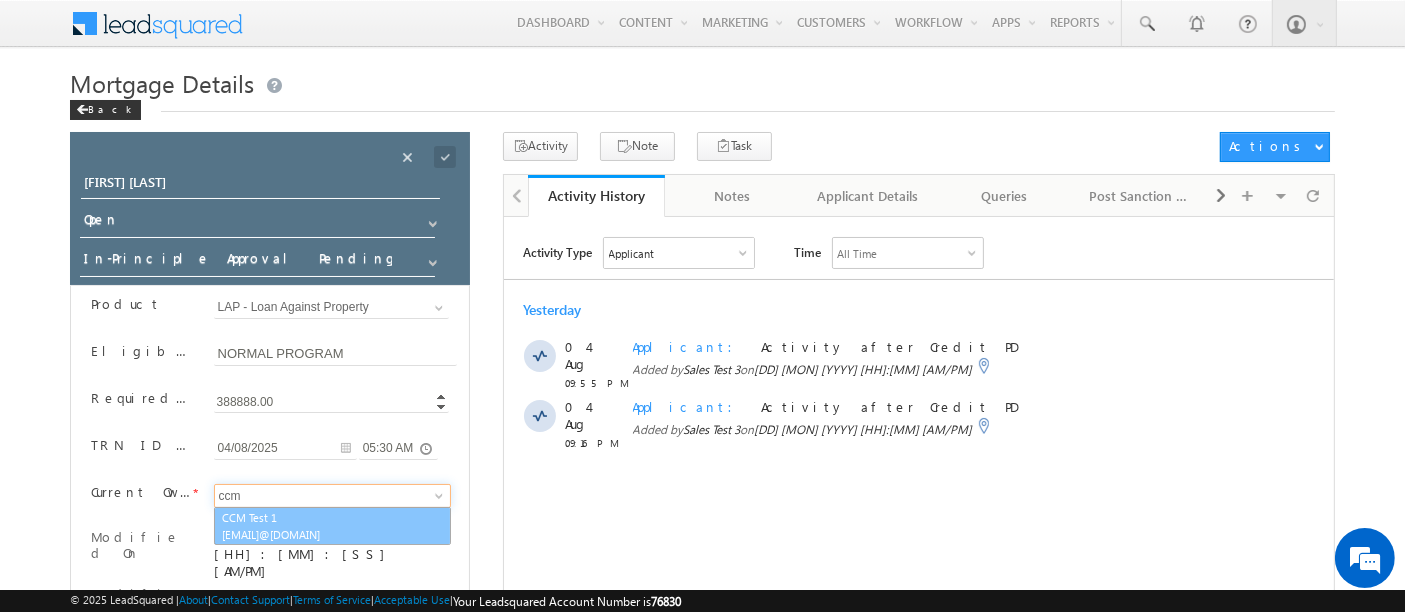 click on "[PREFIX] [LAST]   [EMAIL]@[DOMAIN]" at bounding box center (333, 526) 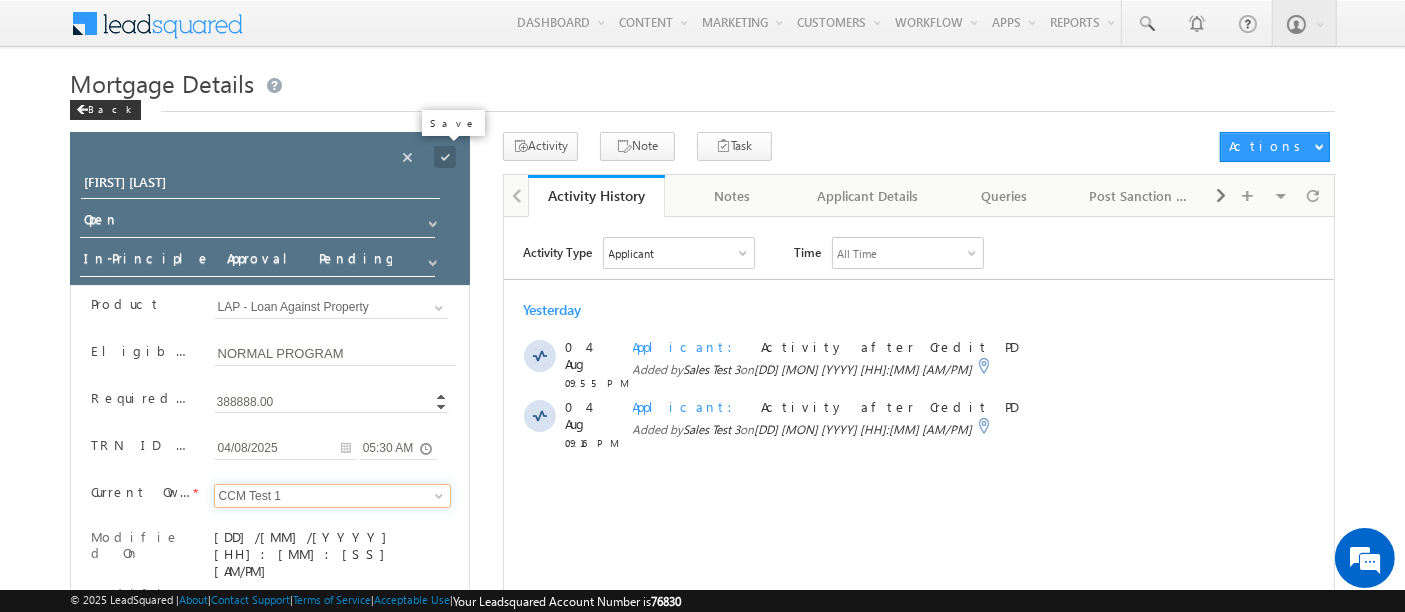 type on "CCM Test 1" 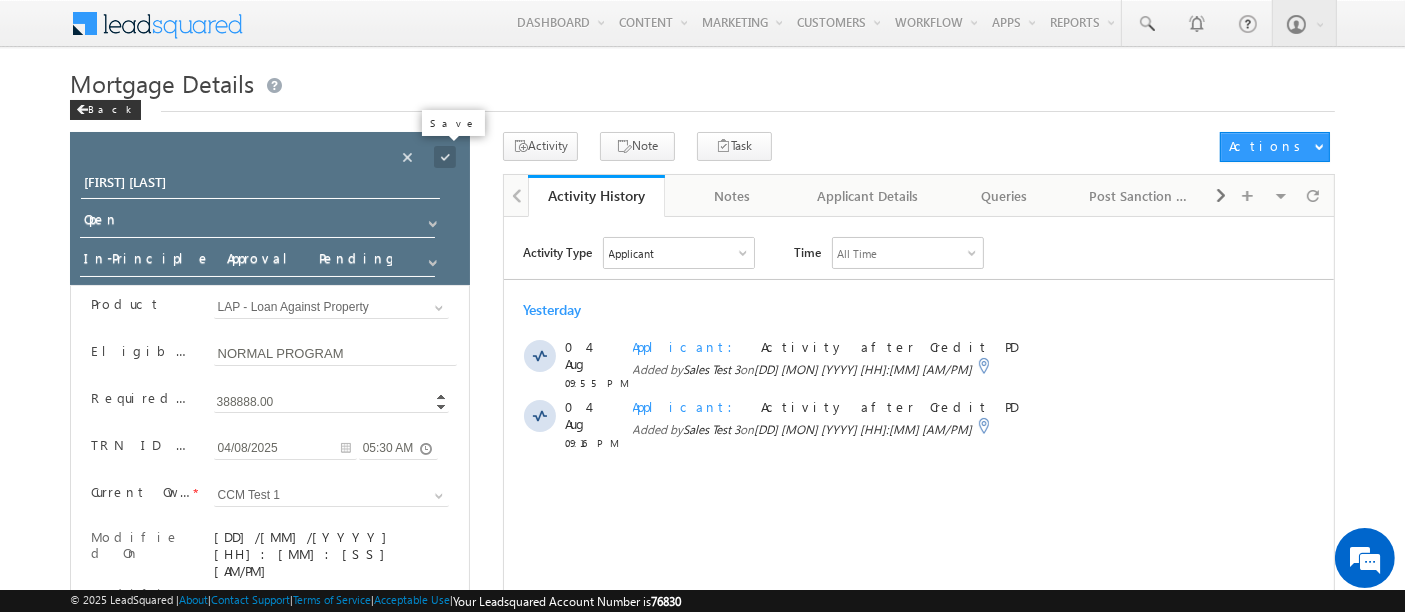 click at bounding box center [445, 157] 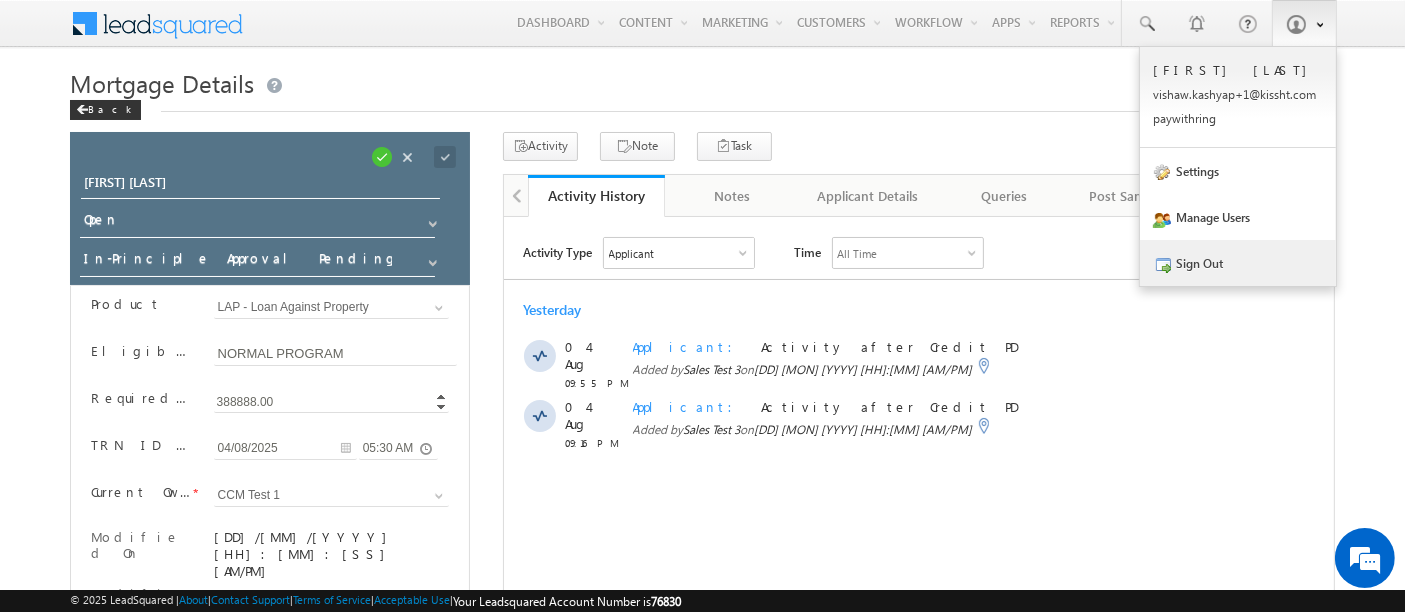 click on "Sign Out" at bounding box center (1238, 263) 